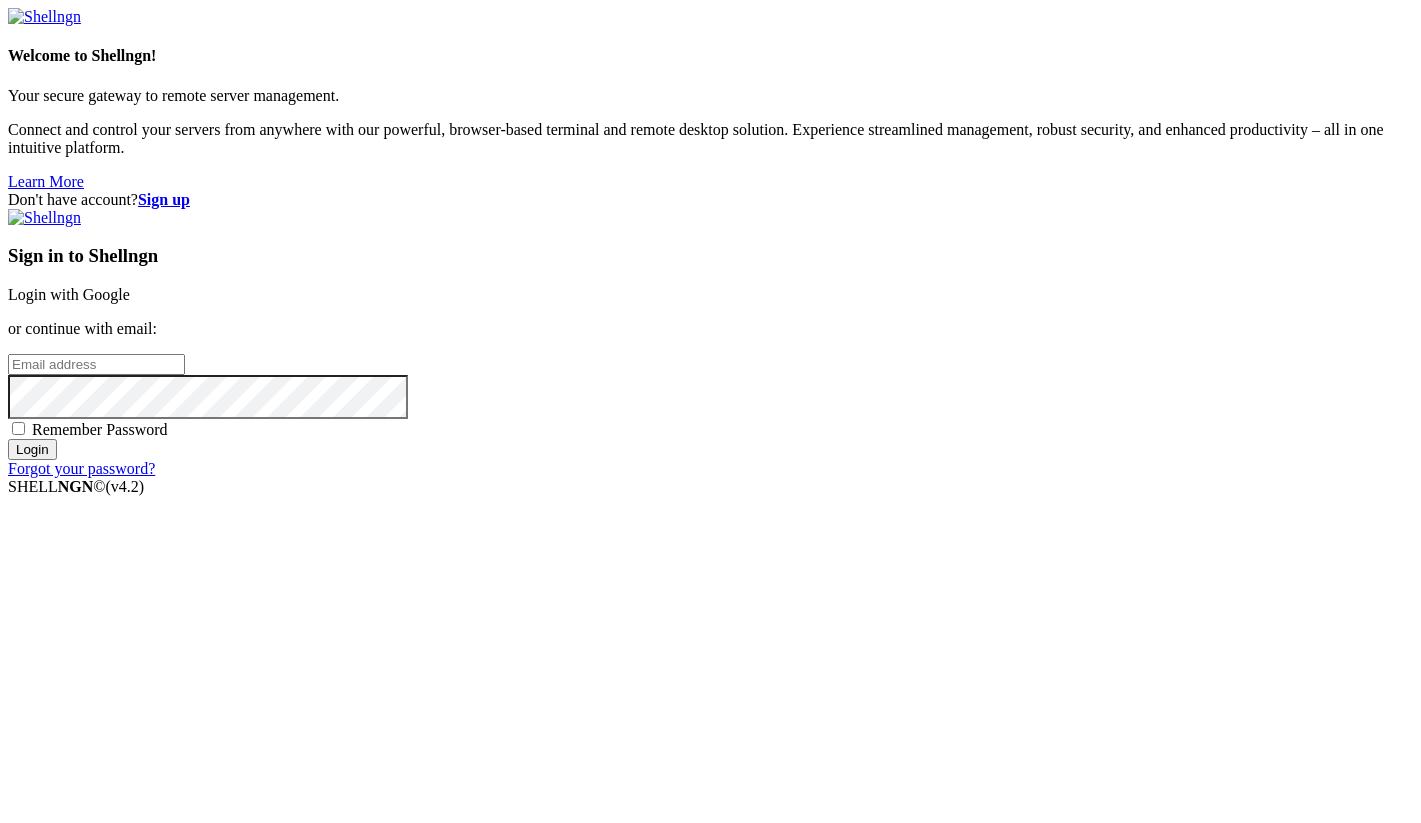 scroll, scrollTop: 0, scrollLeft: 0, axis: both 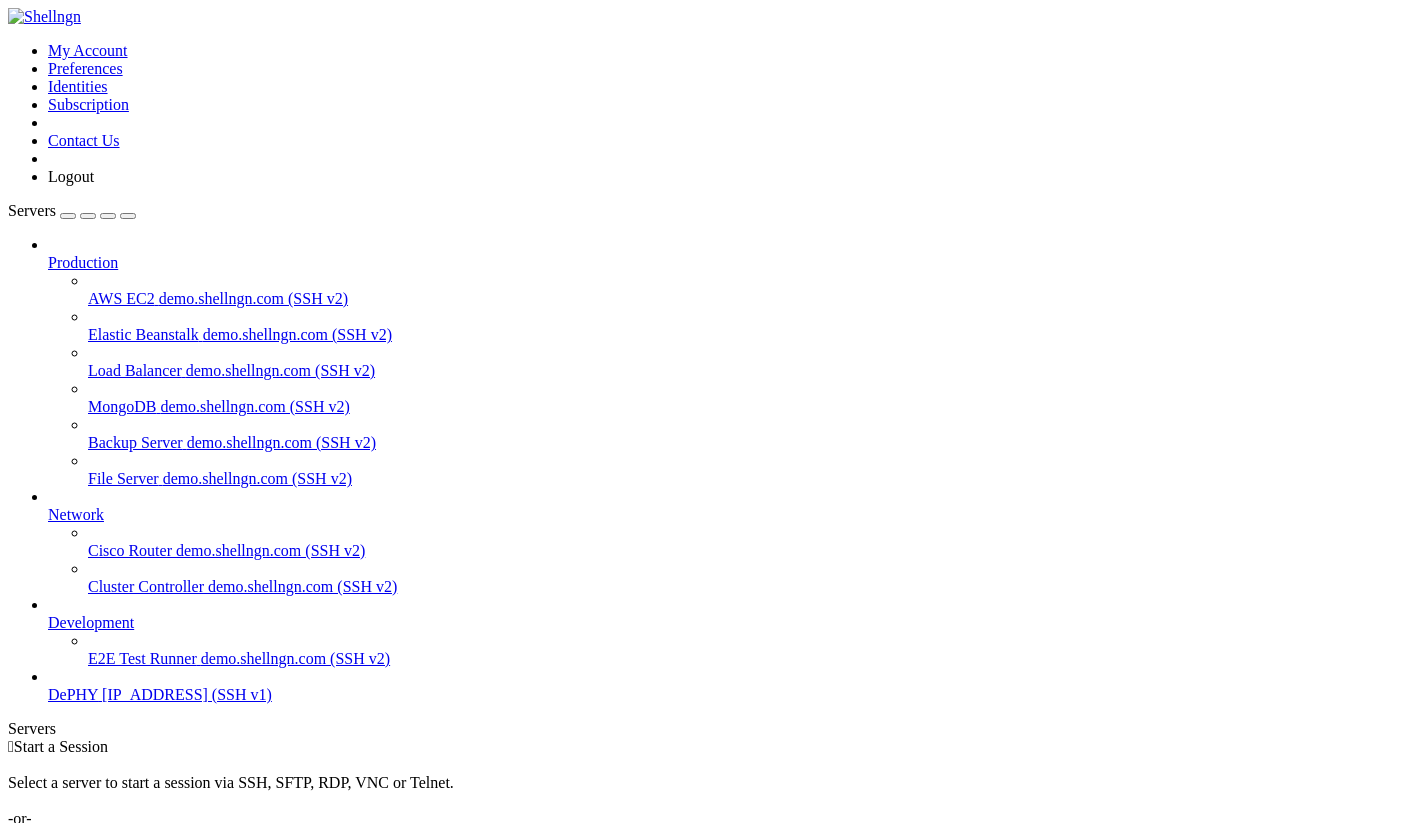 click on "DePHY" at bounding box center [73, 694] 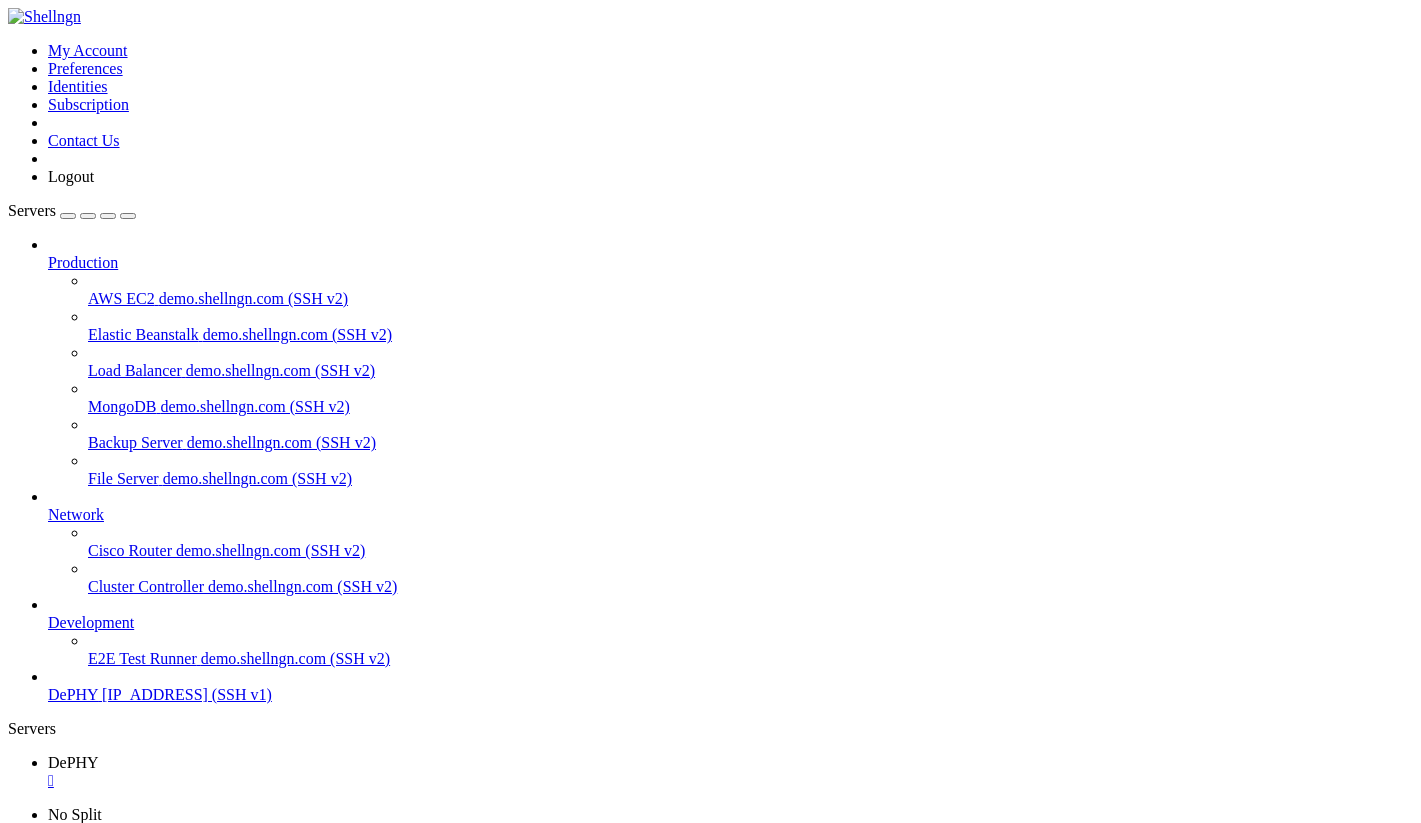 scroll, scrollTop: 0, scrollLeft: 0, axis: both 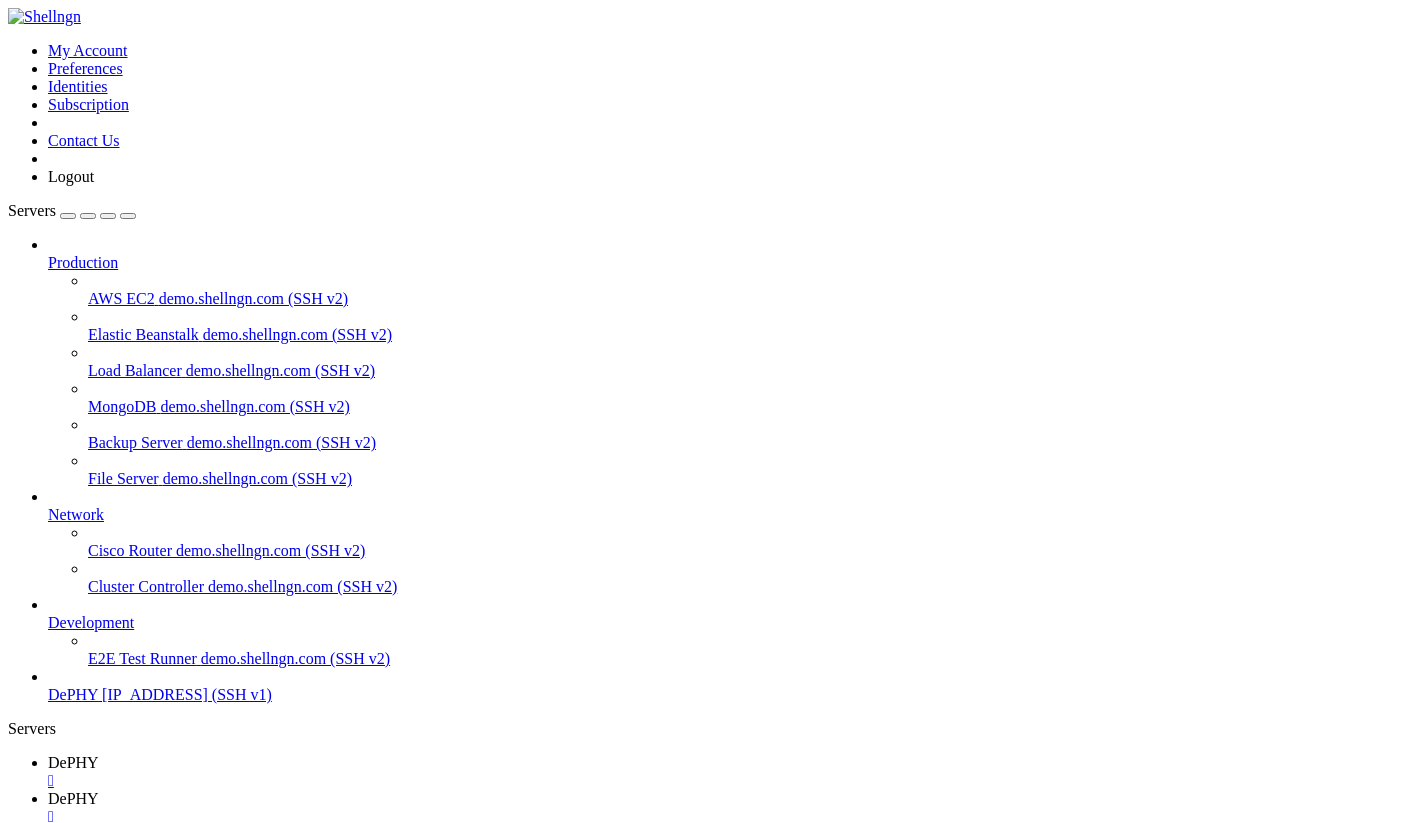click on "Name" at bounding box center (288, 1196) 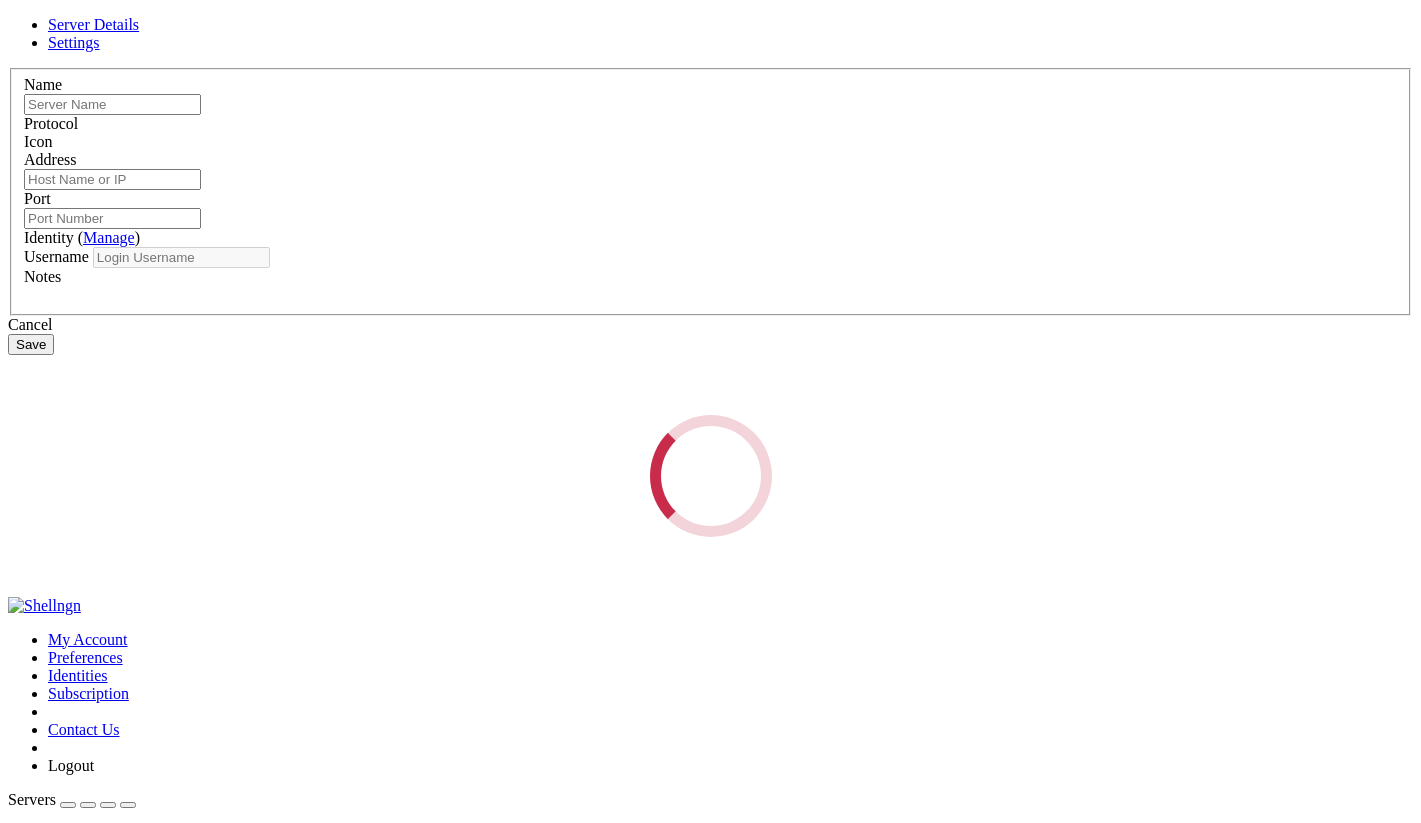 type on "DePHY" 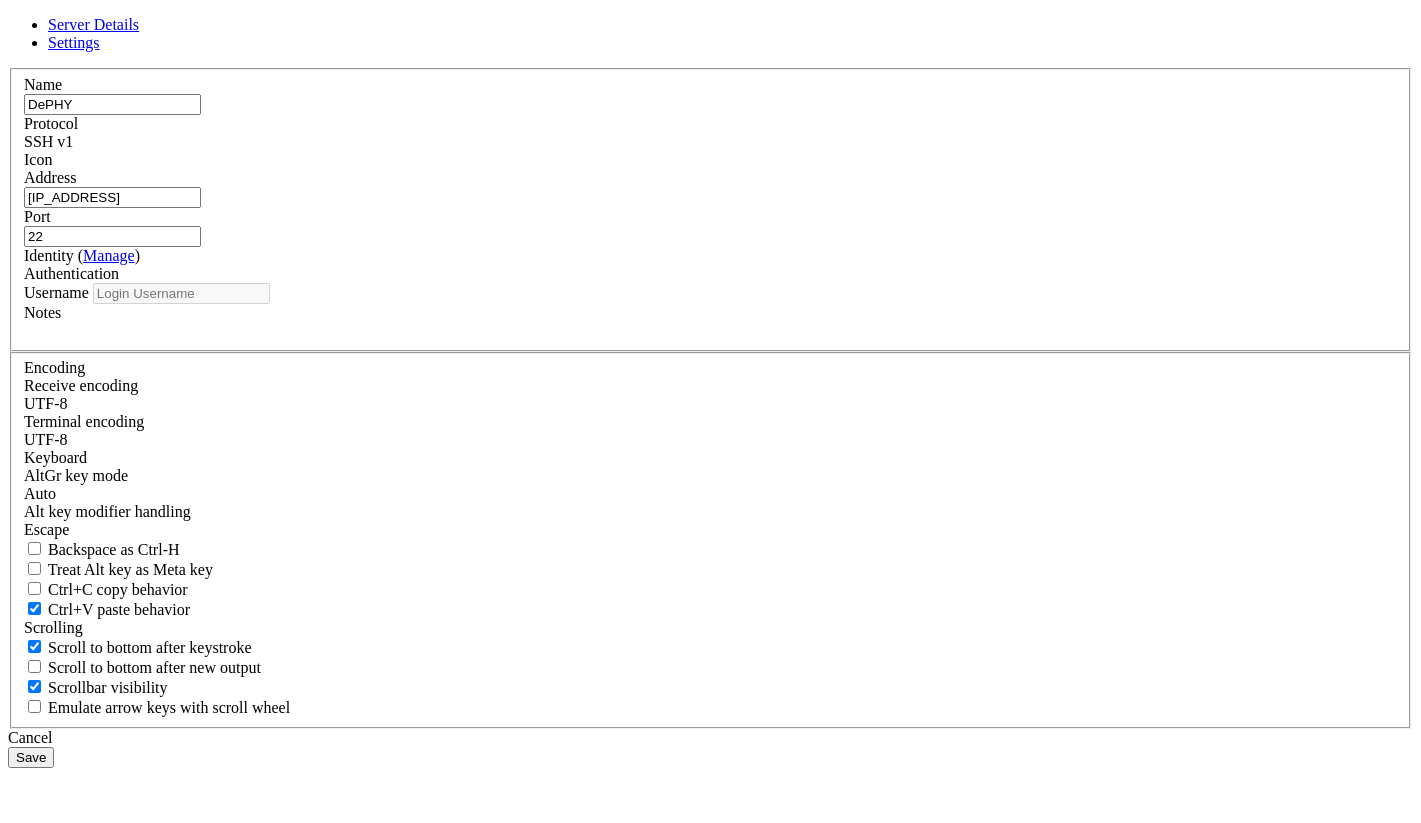 type on "admin" 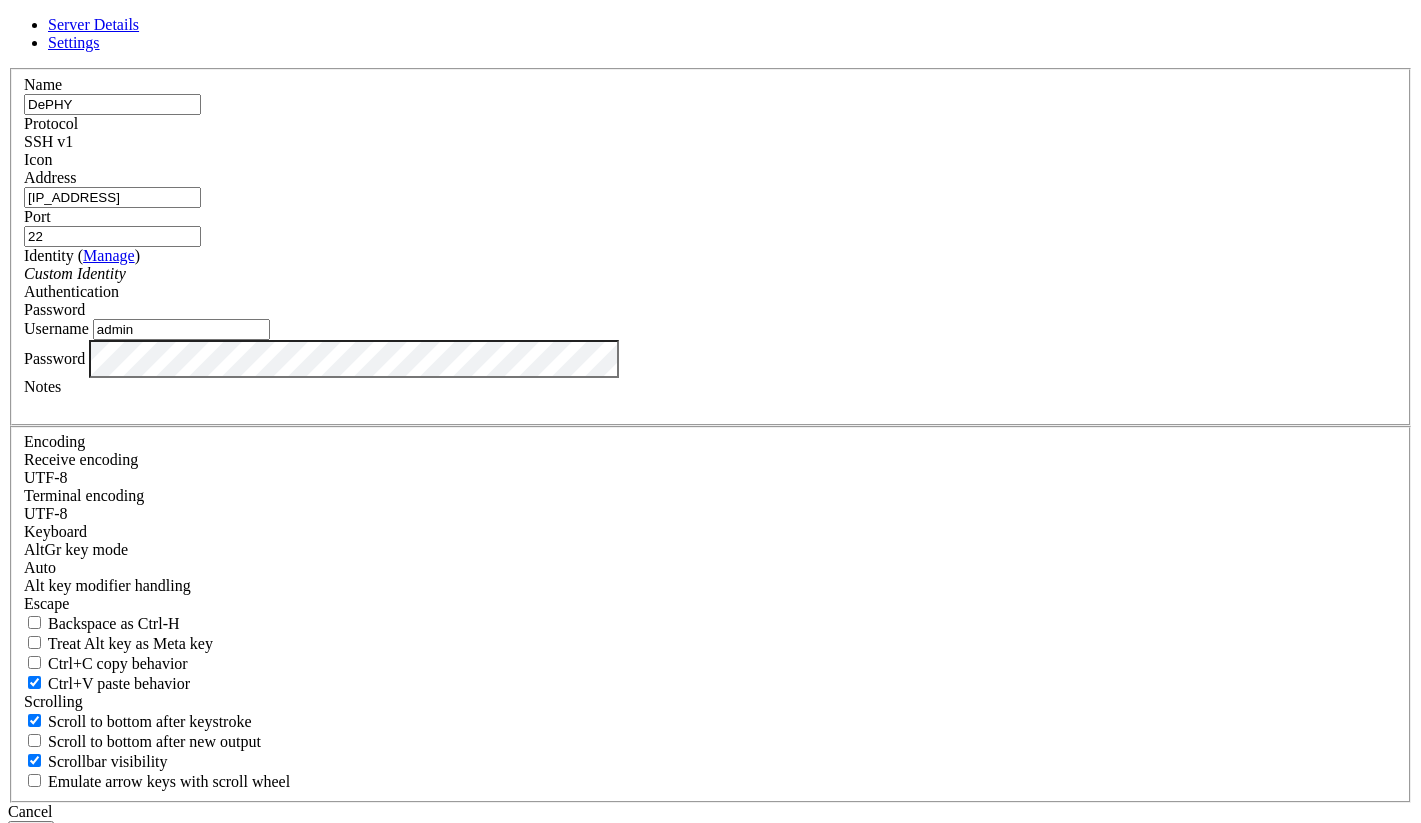 click on "Name
DePHY
Protocol
SSH v1
Icon
Address
[IP_ADDRESS]
Port
22
(" at bounding box center (710, 435) 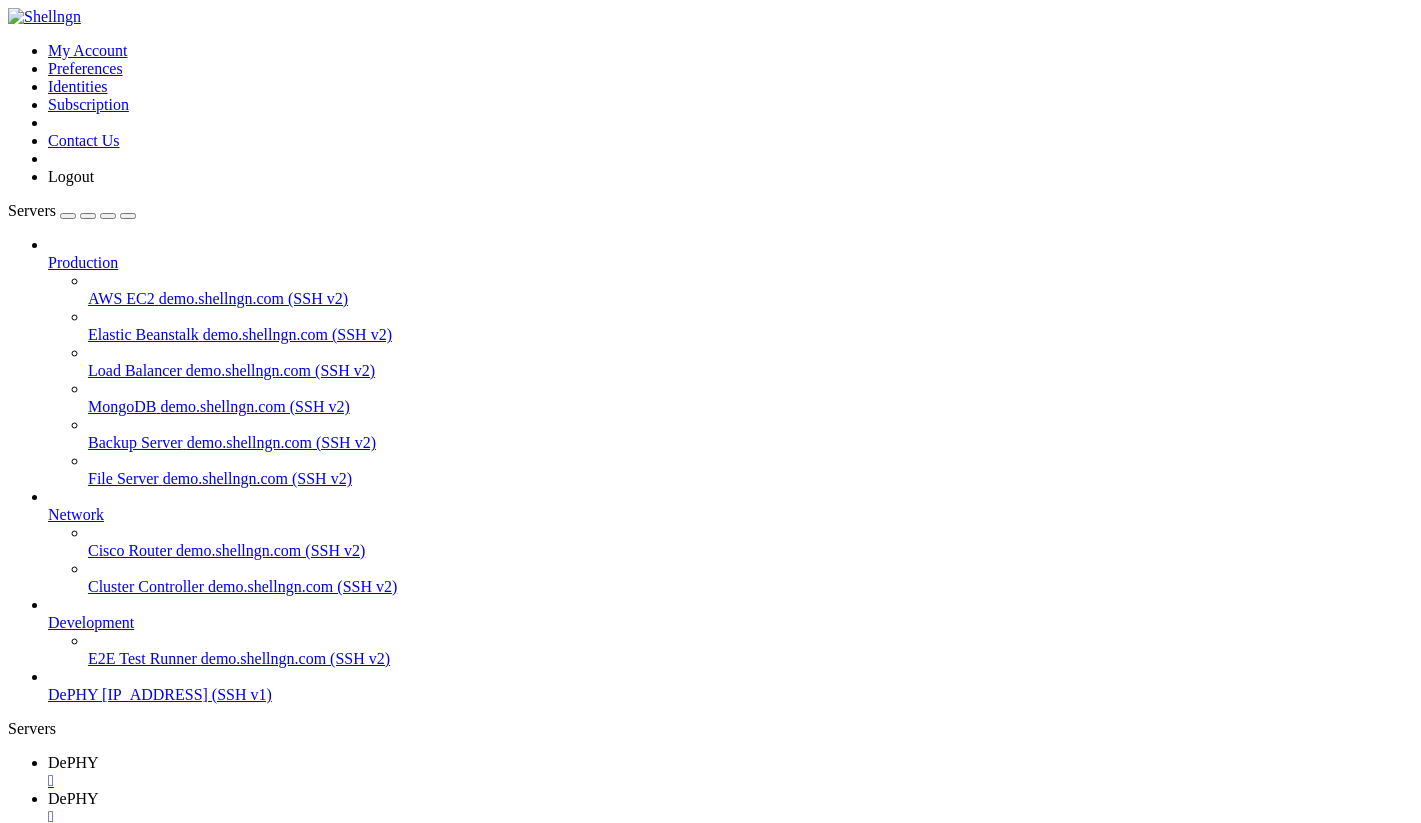 click on "Reconnect" at bounding box center [48, 1194] 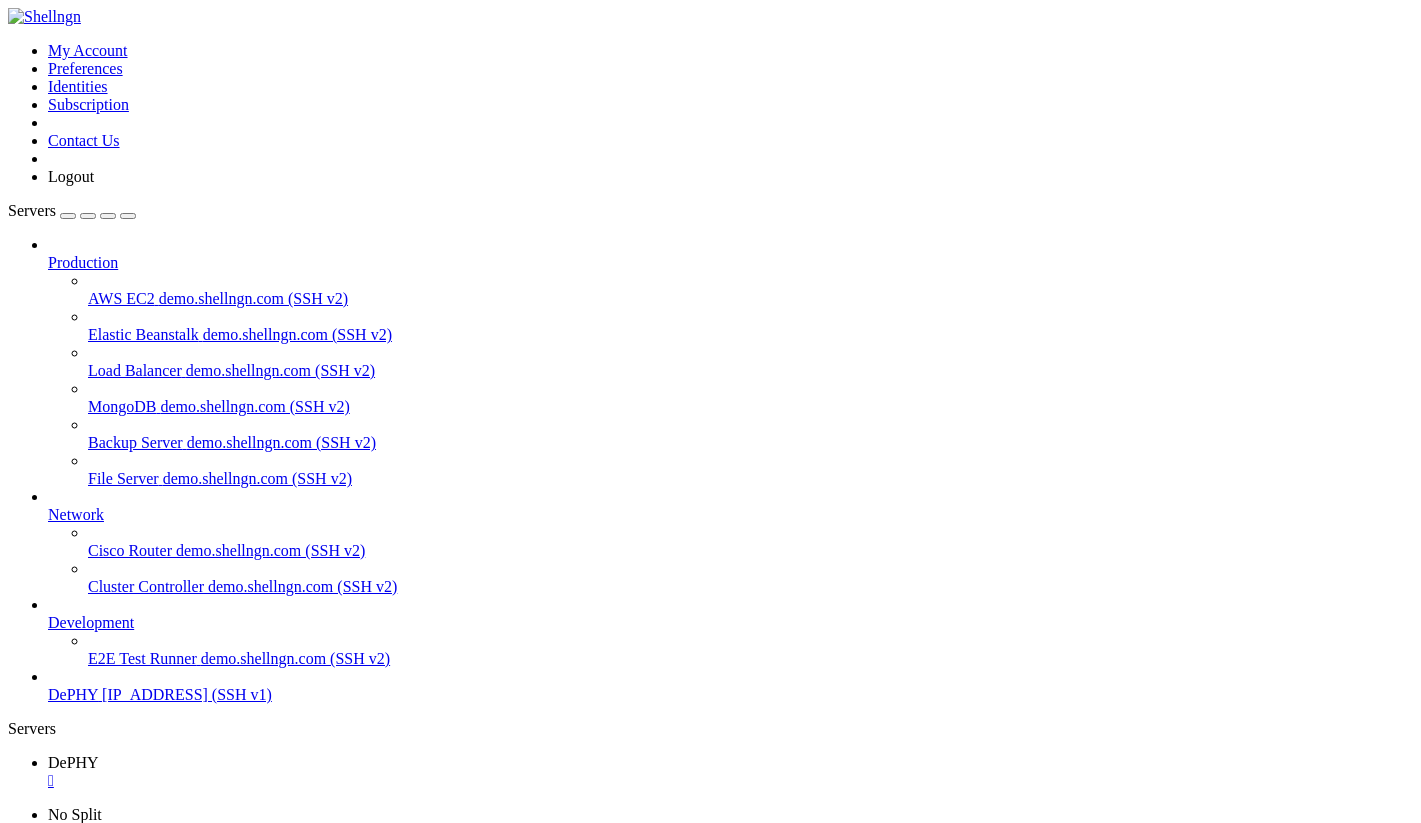 click on "" at bounding box center [730, 781] 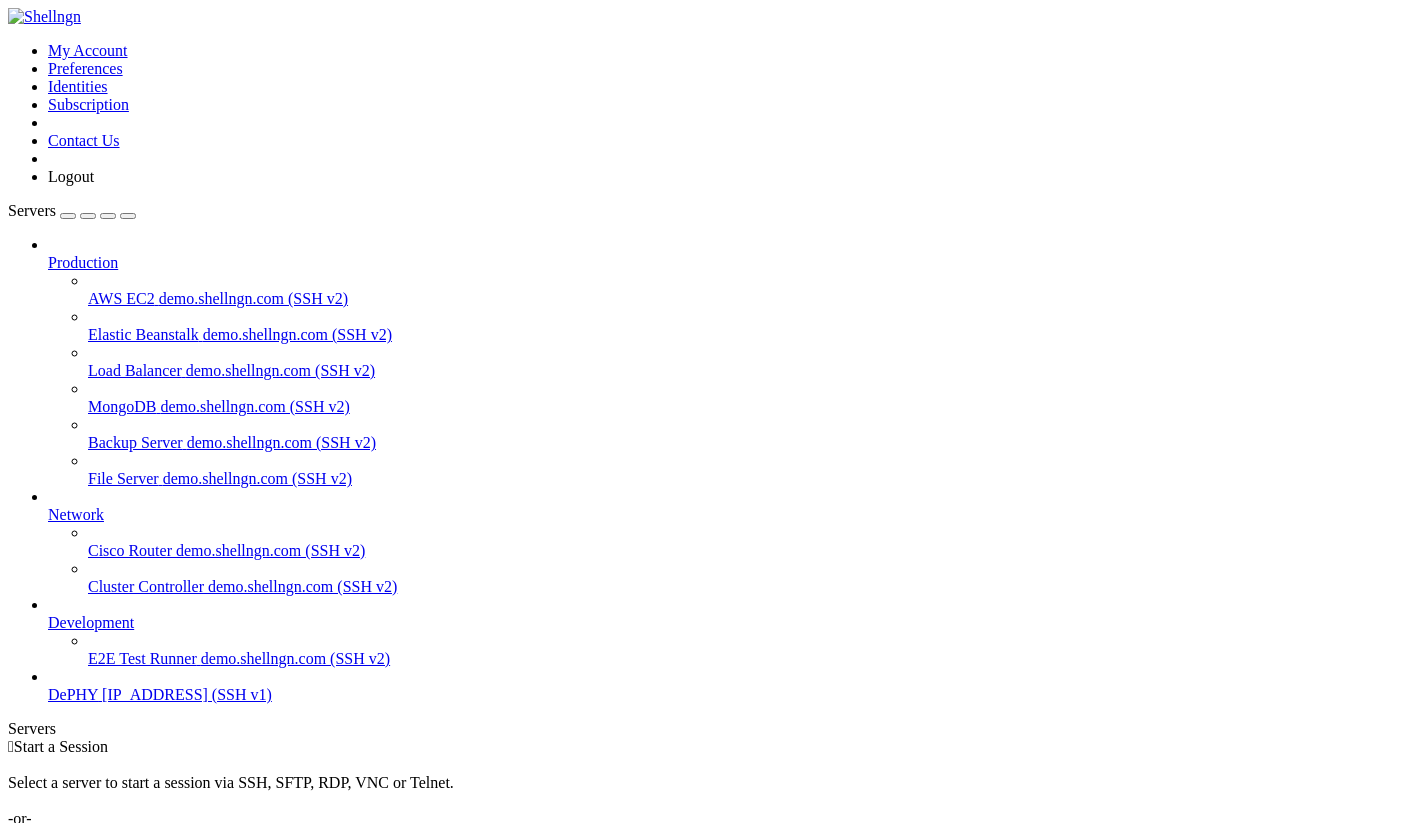 click on "DePHY" at bounding box center (73, 694) 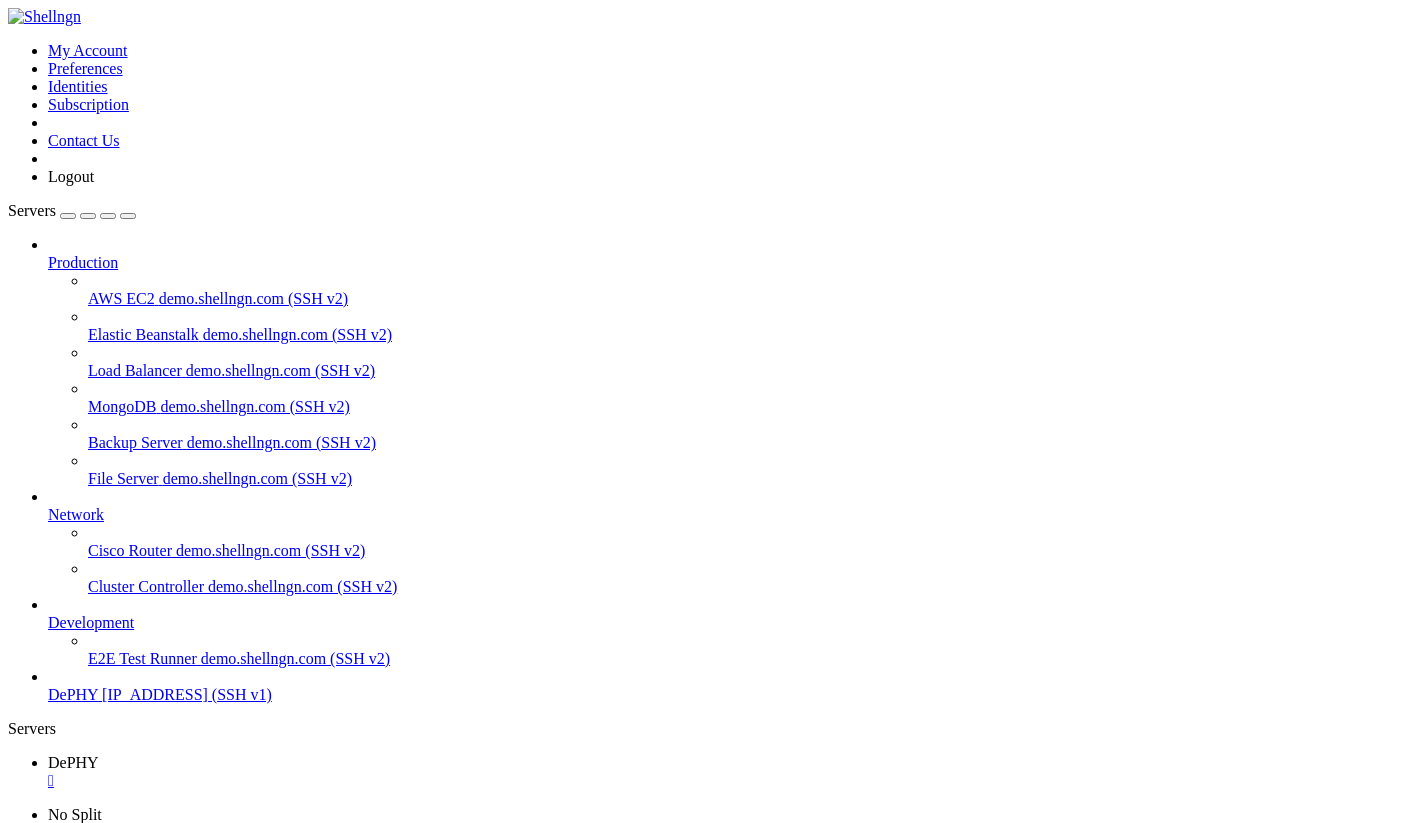 scroll, scrollTop: 0, scrollLeft: 0, axis: both 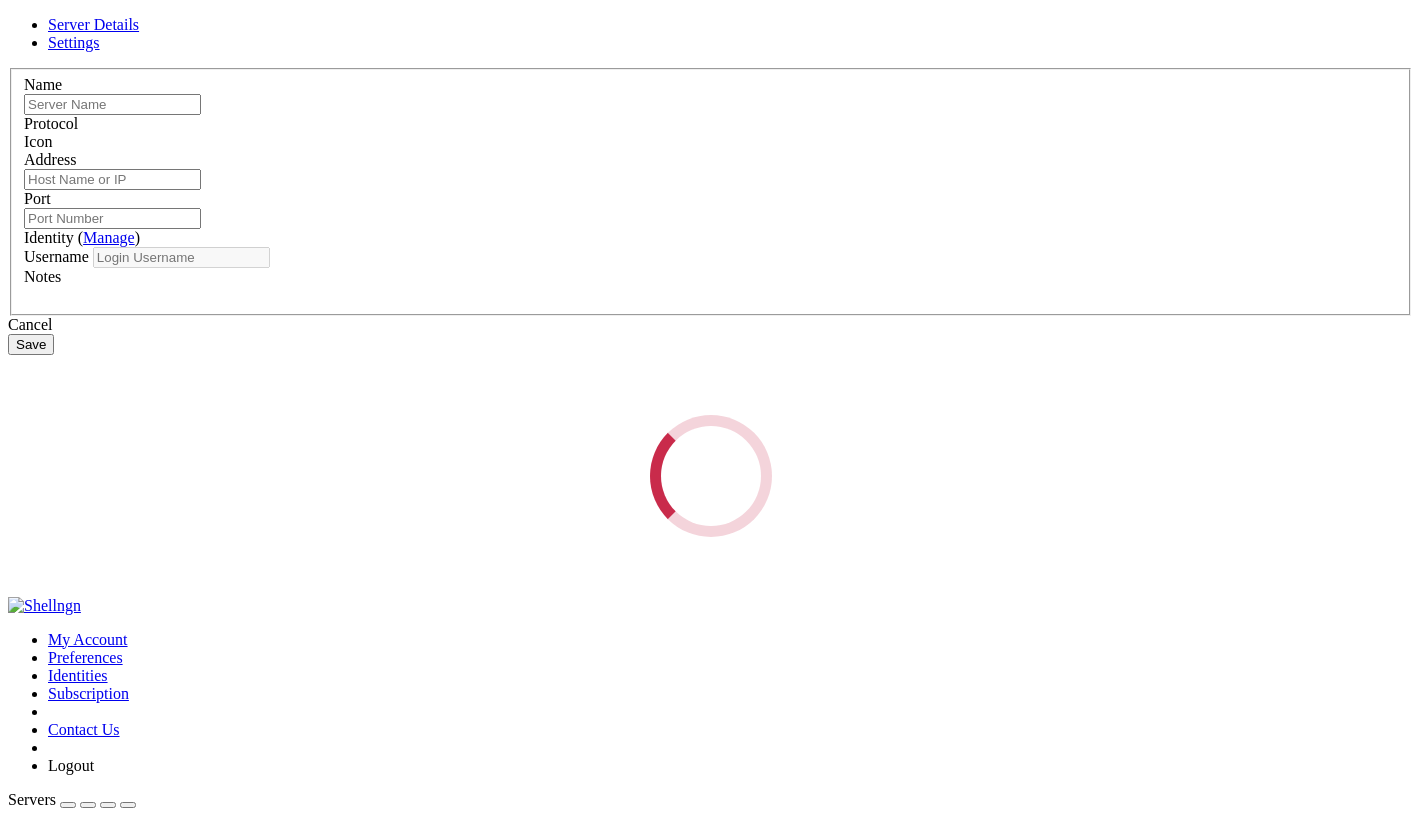 type on "DePHY" 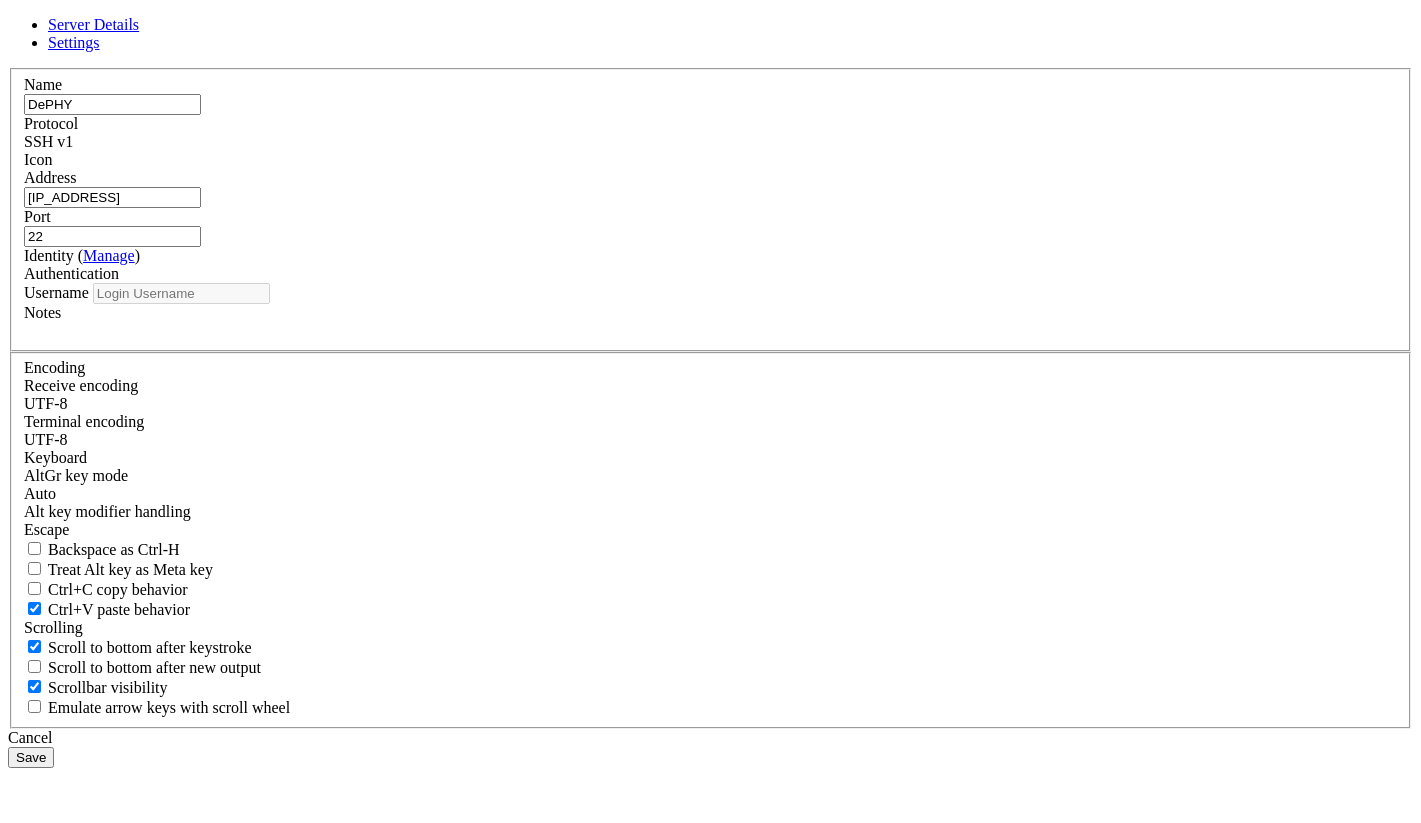type on "admin" 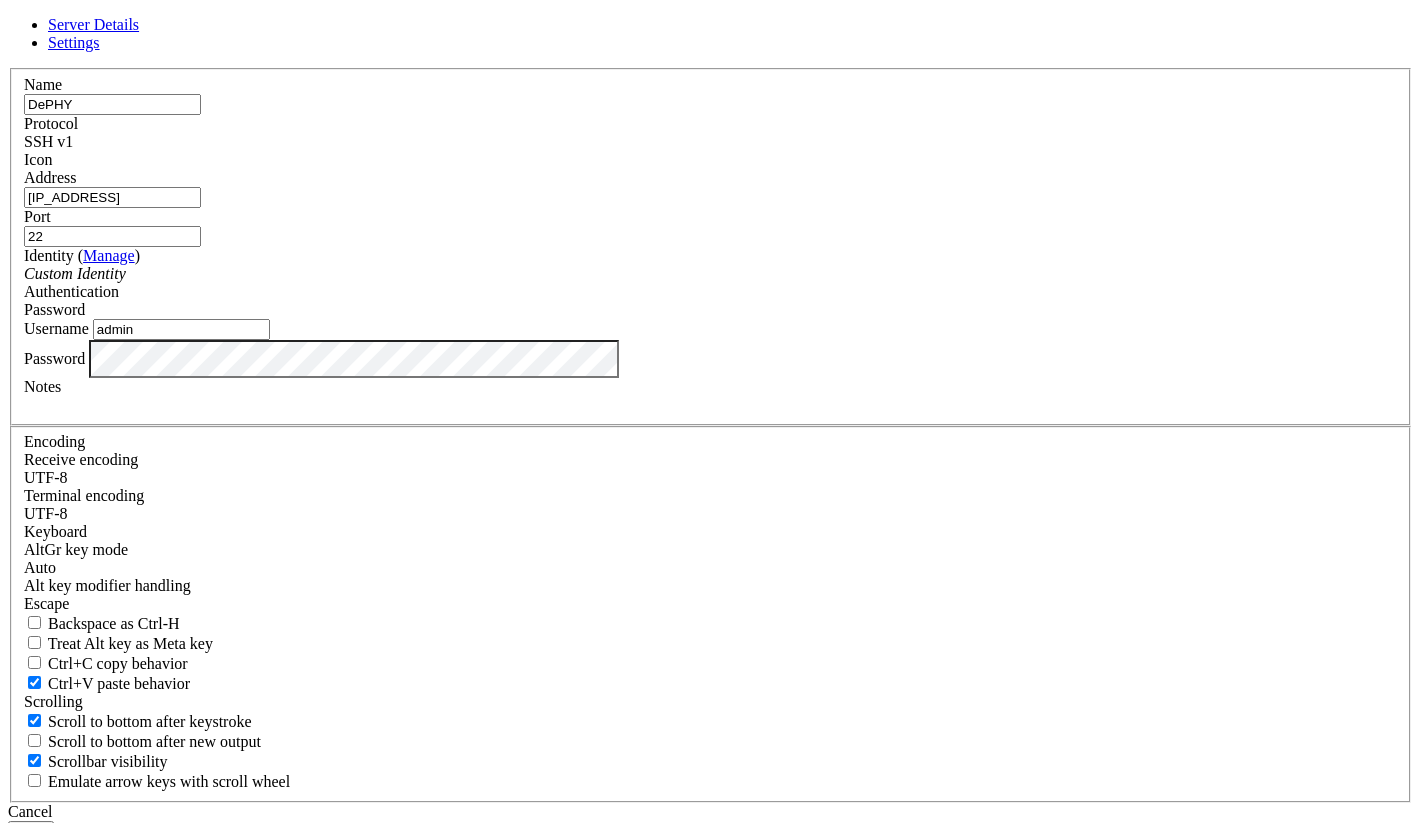 click on "SSH v1" at bounding box center (710, 142) 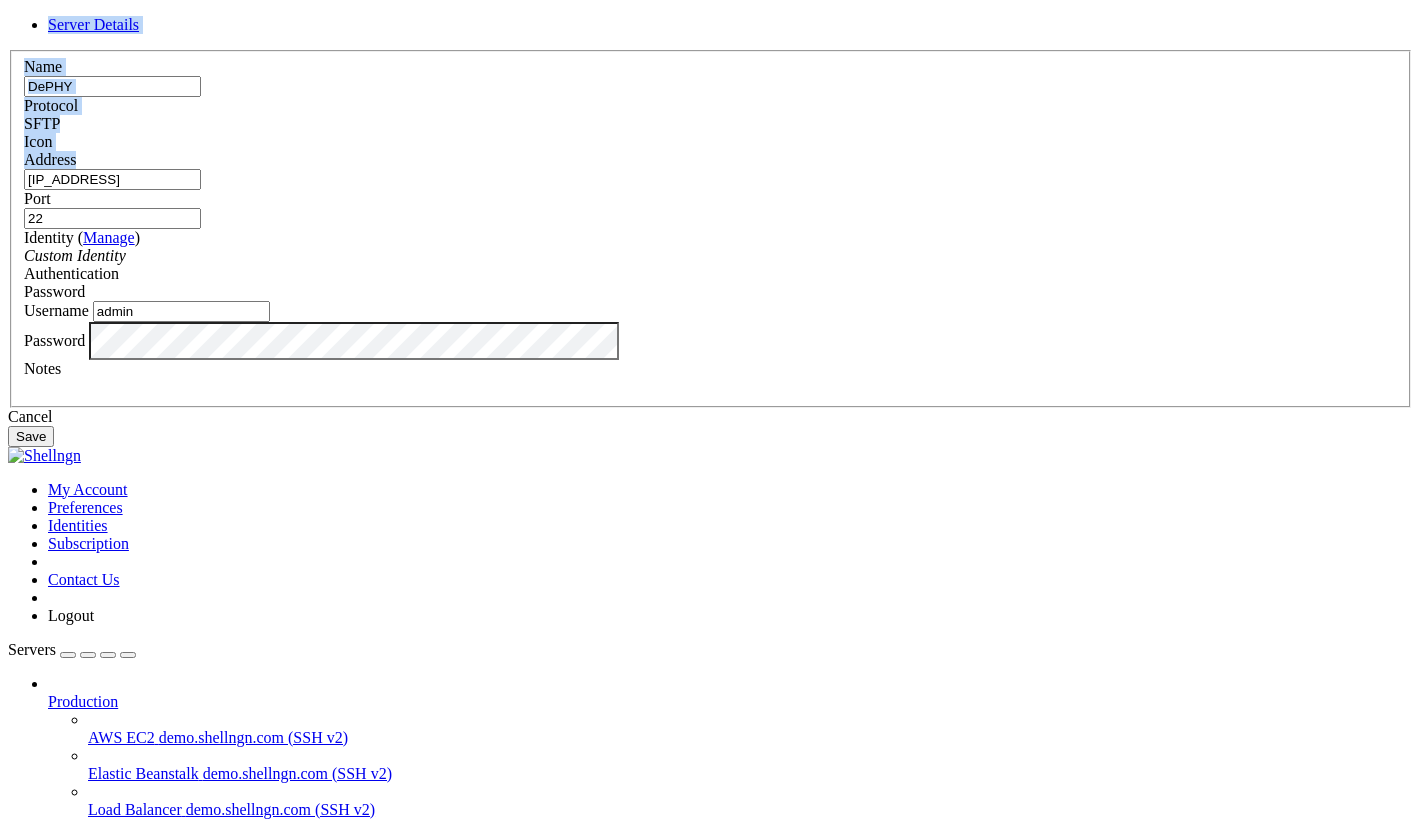 drag, startPoint x: 802, startPoint y: 125, endPoint x: 681, endPoint y: 271, distance: 189.6233 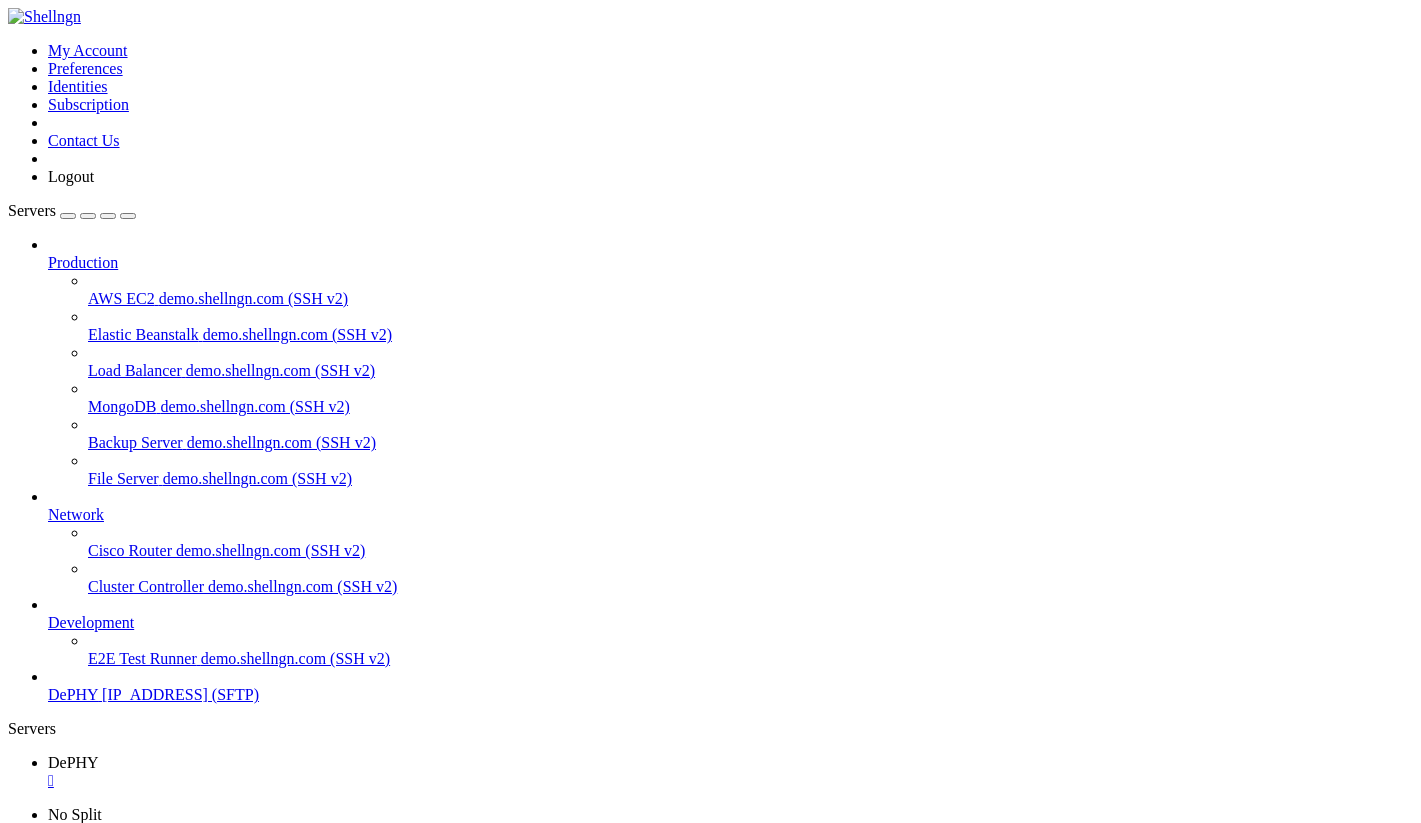 click on "Reconnect" at bounding box center [48, 1158] 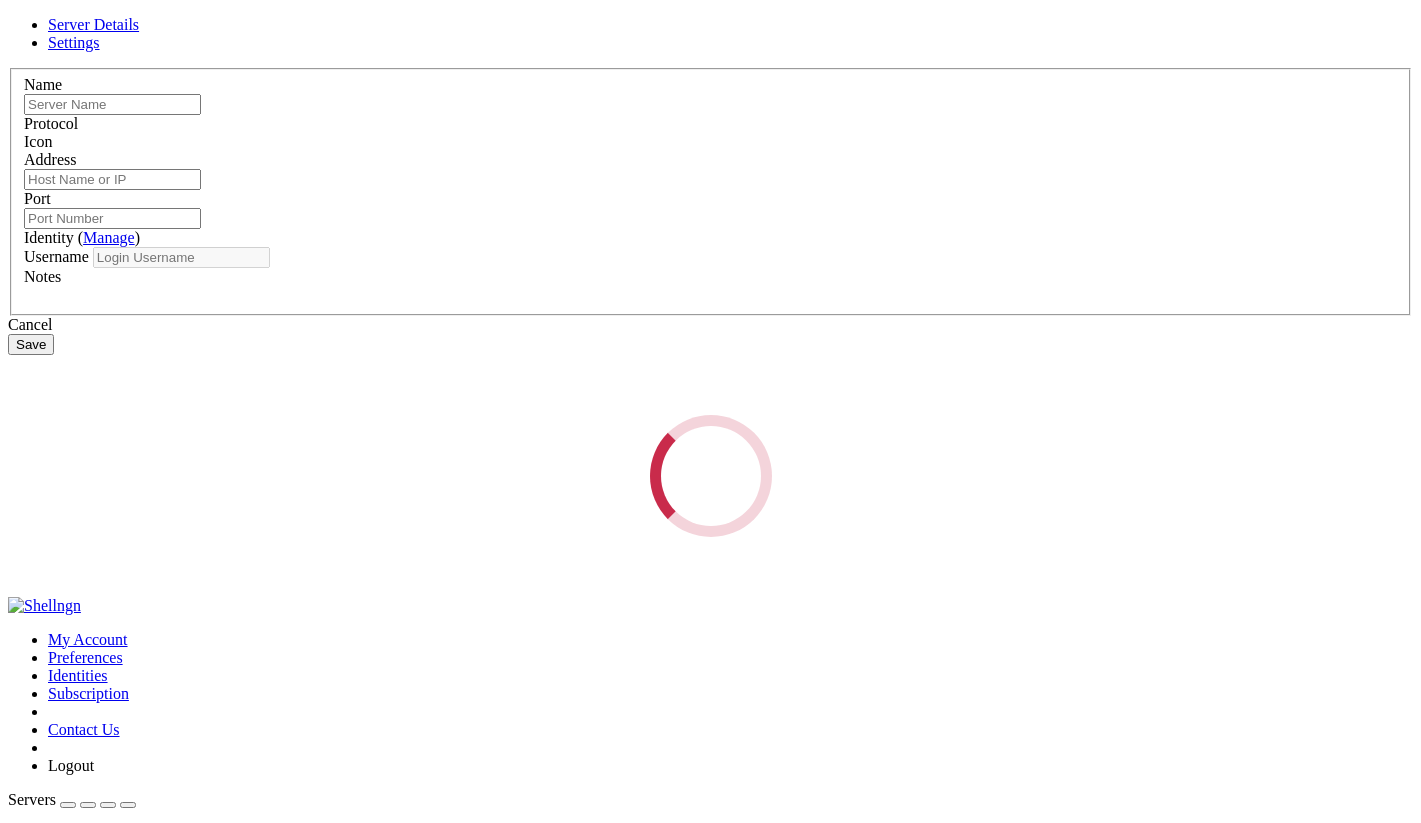 type on "DePHY" 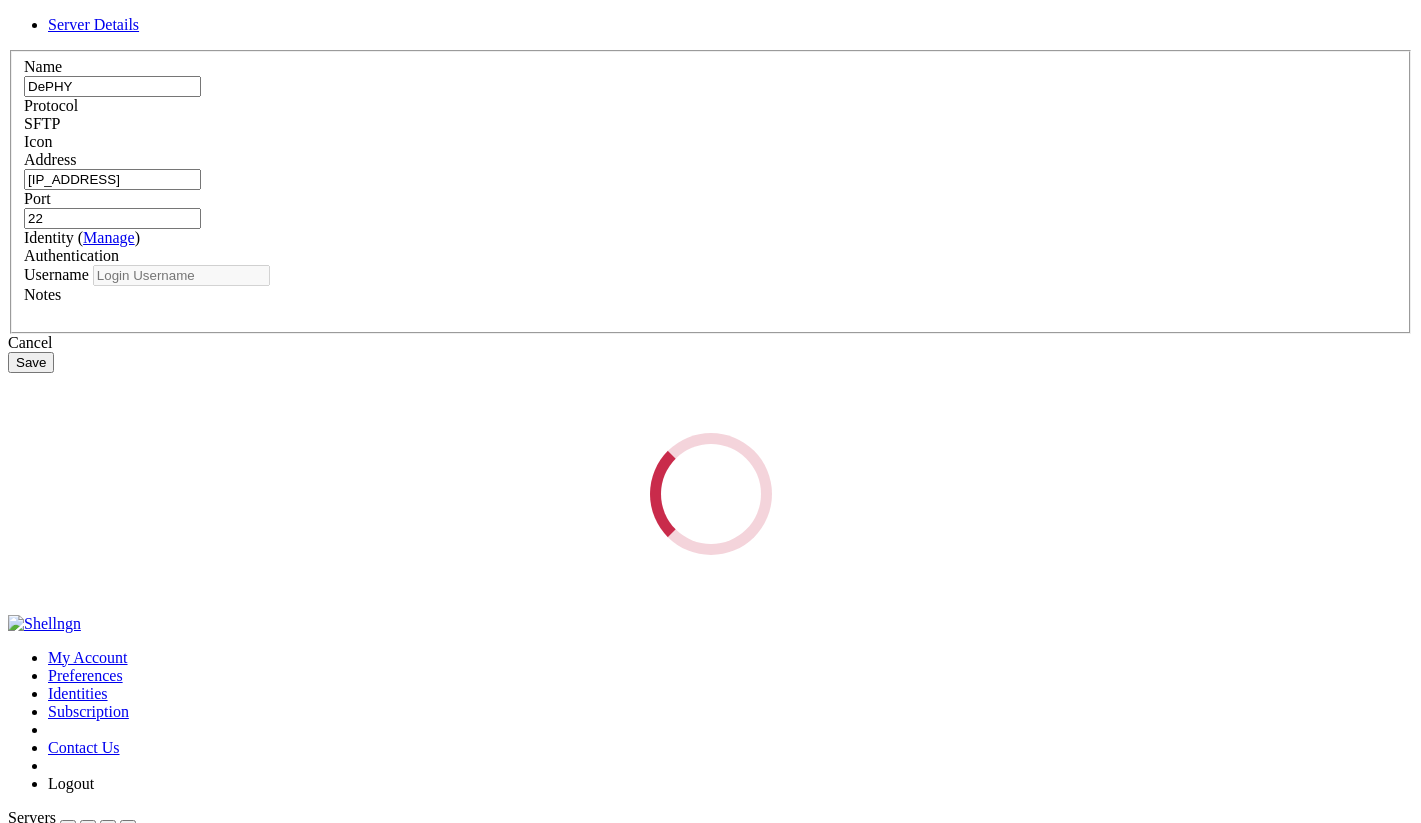 type on "admin" 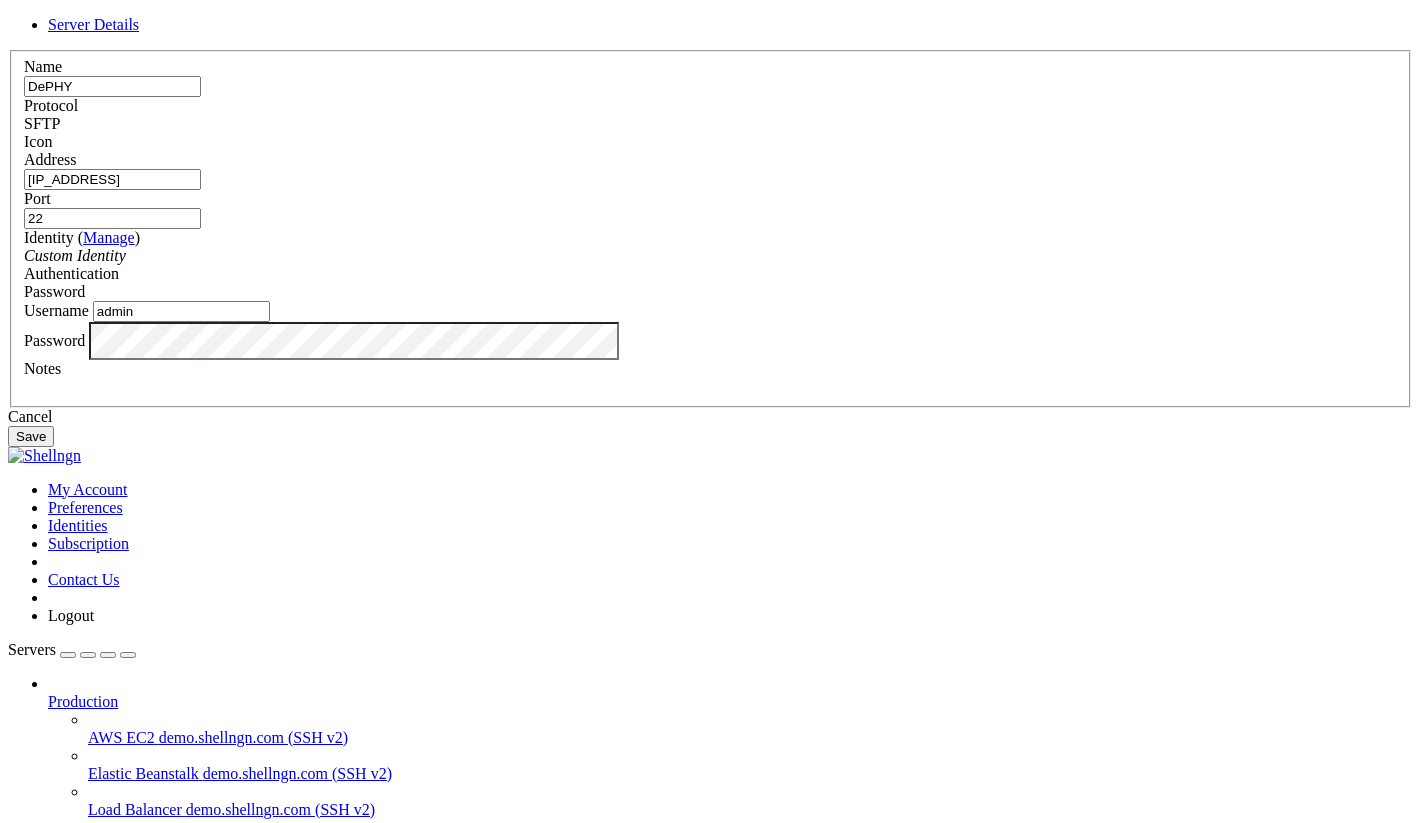 click on "22" at bounding box center [112, 218] 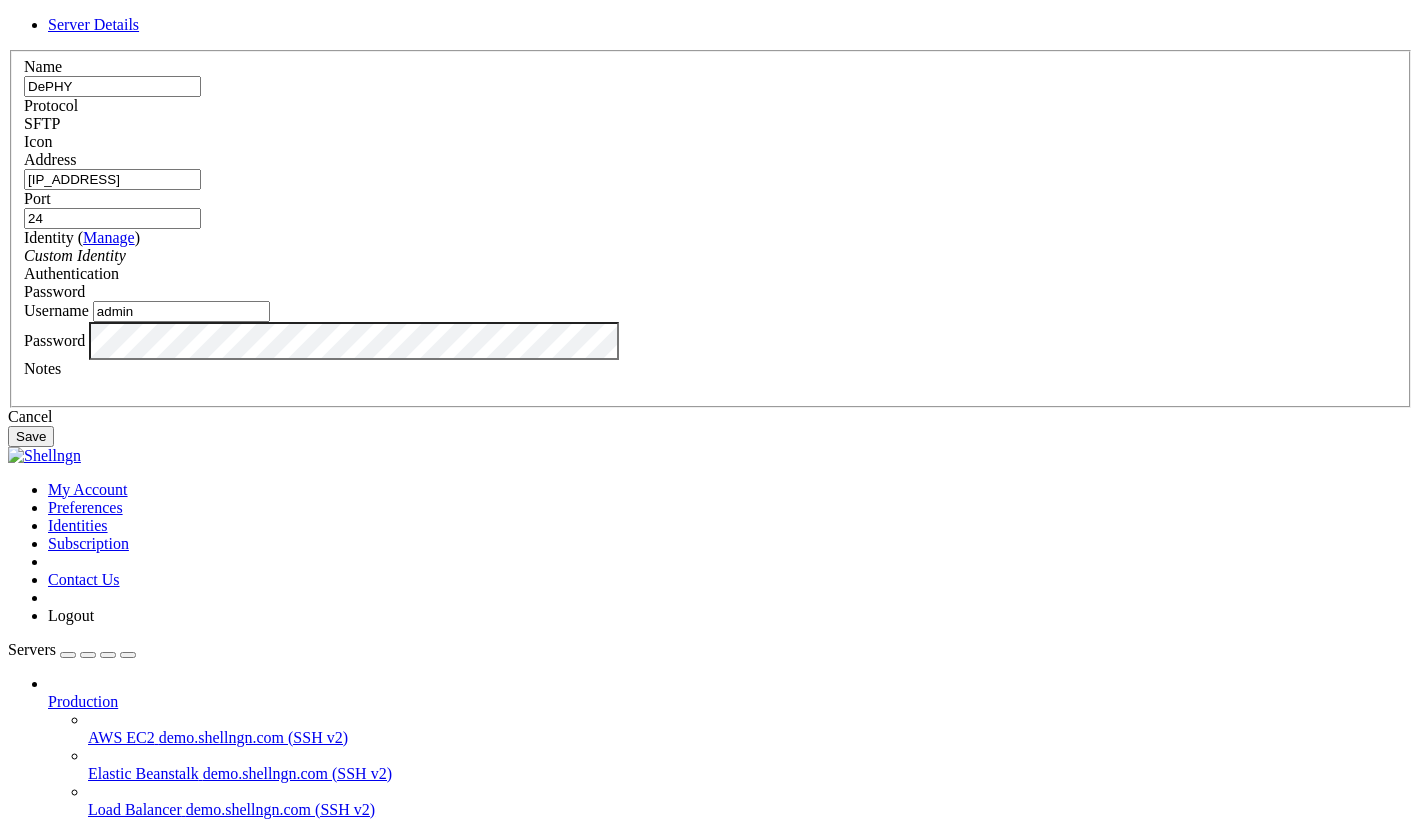 click on "SFTP" at bounding box center [710, 124] 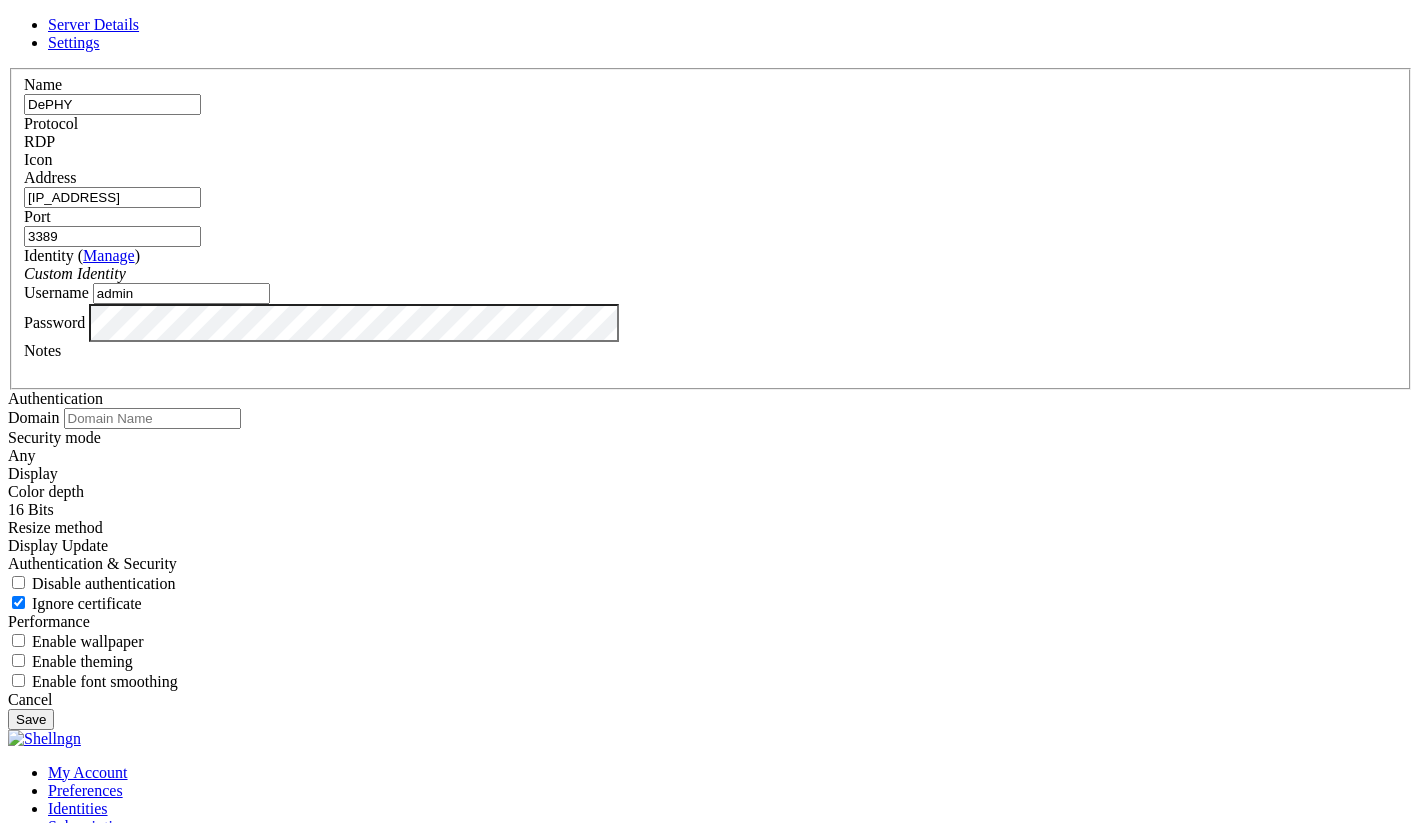 click on "Settings" at bounding box center [74, 42] 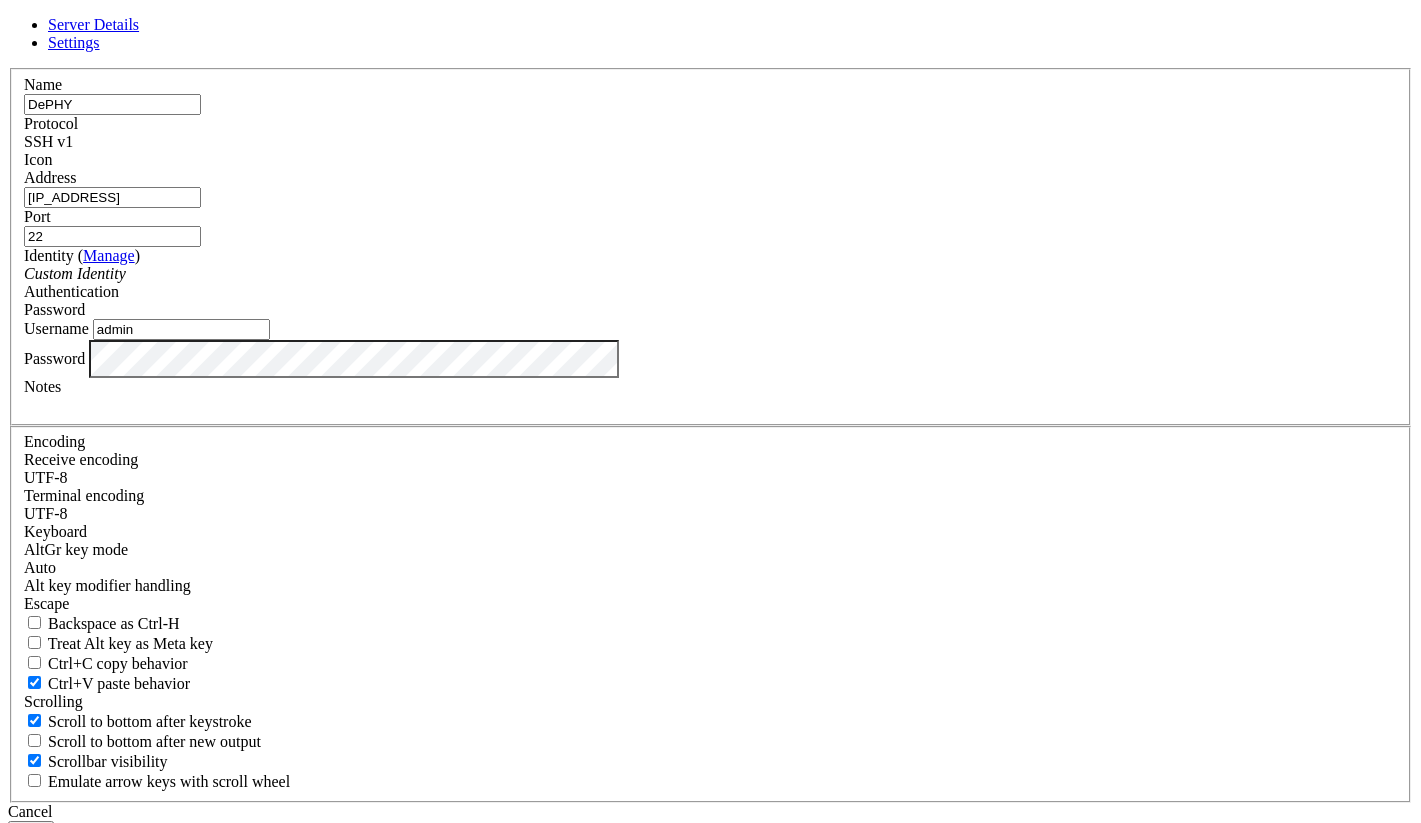 click at bounding box center (710, 169) 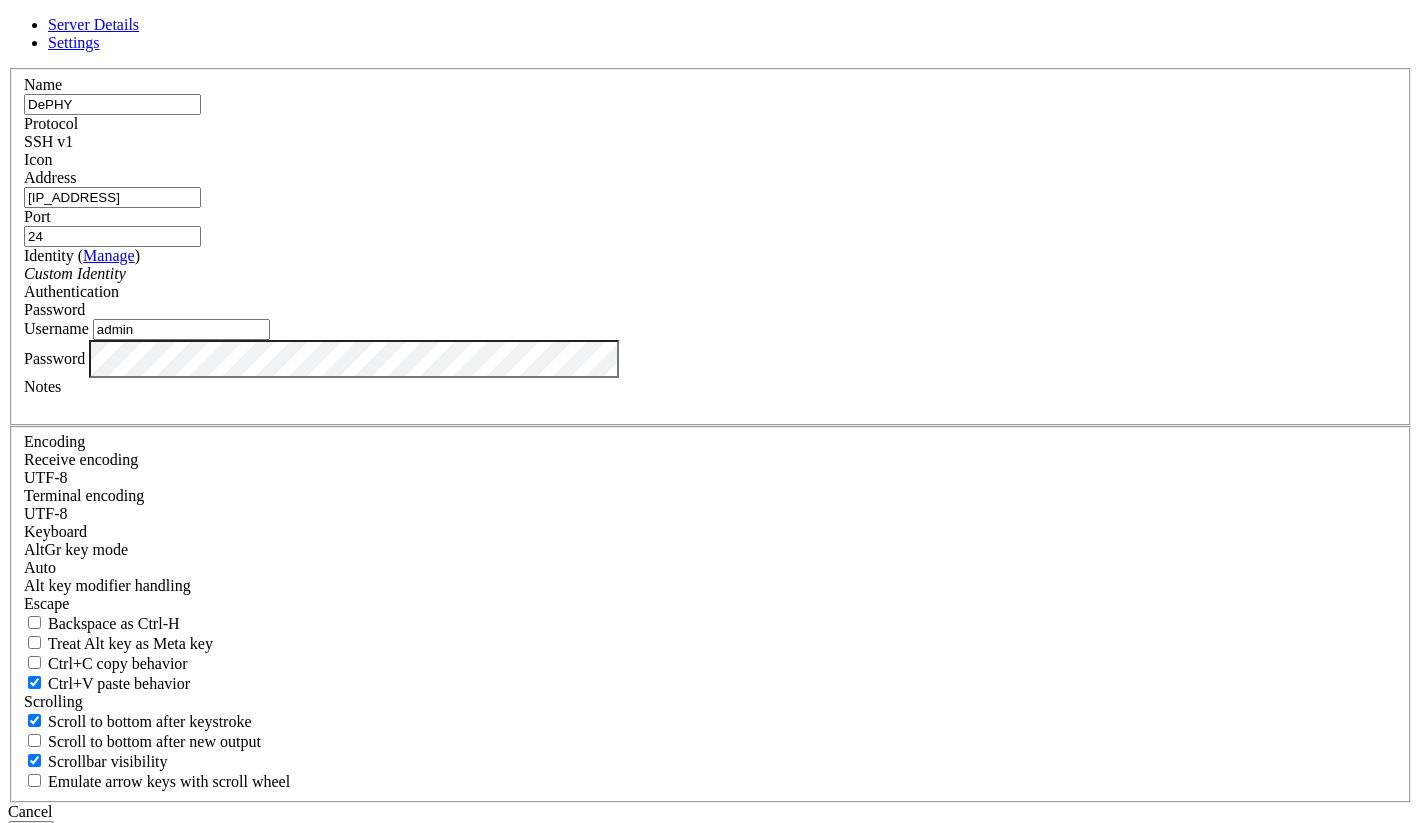 type on "24" 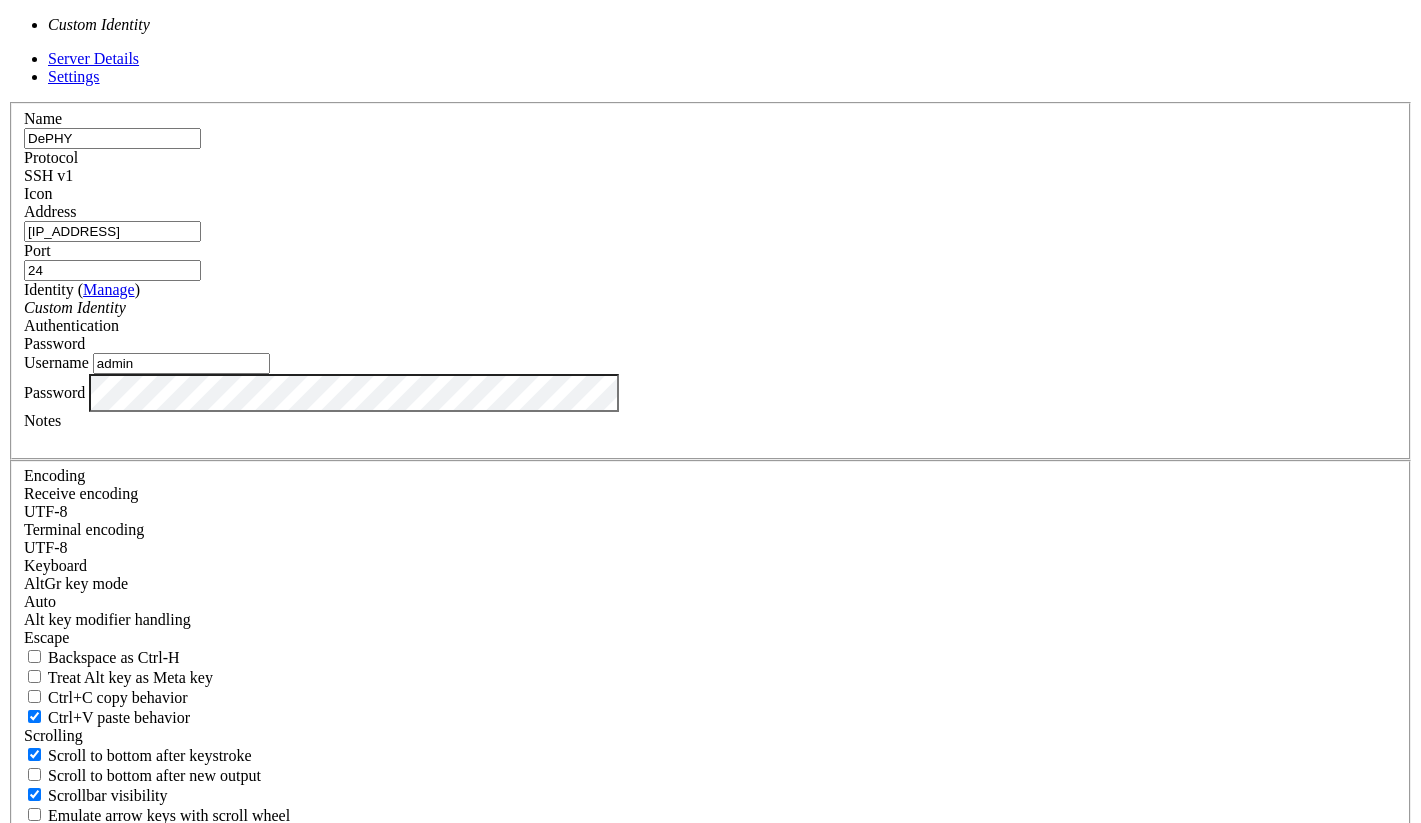 click at bounding box center (126, 307) 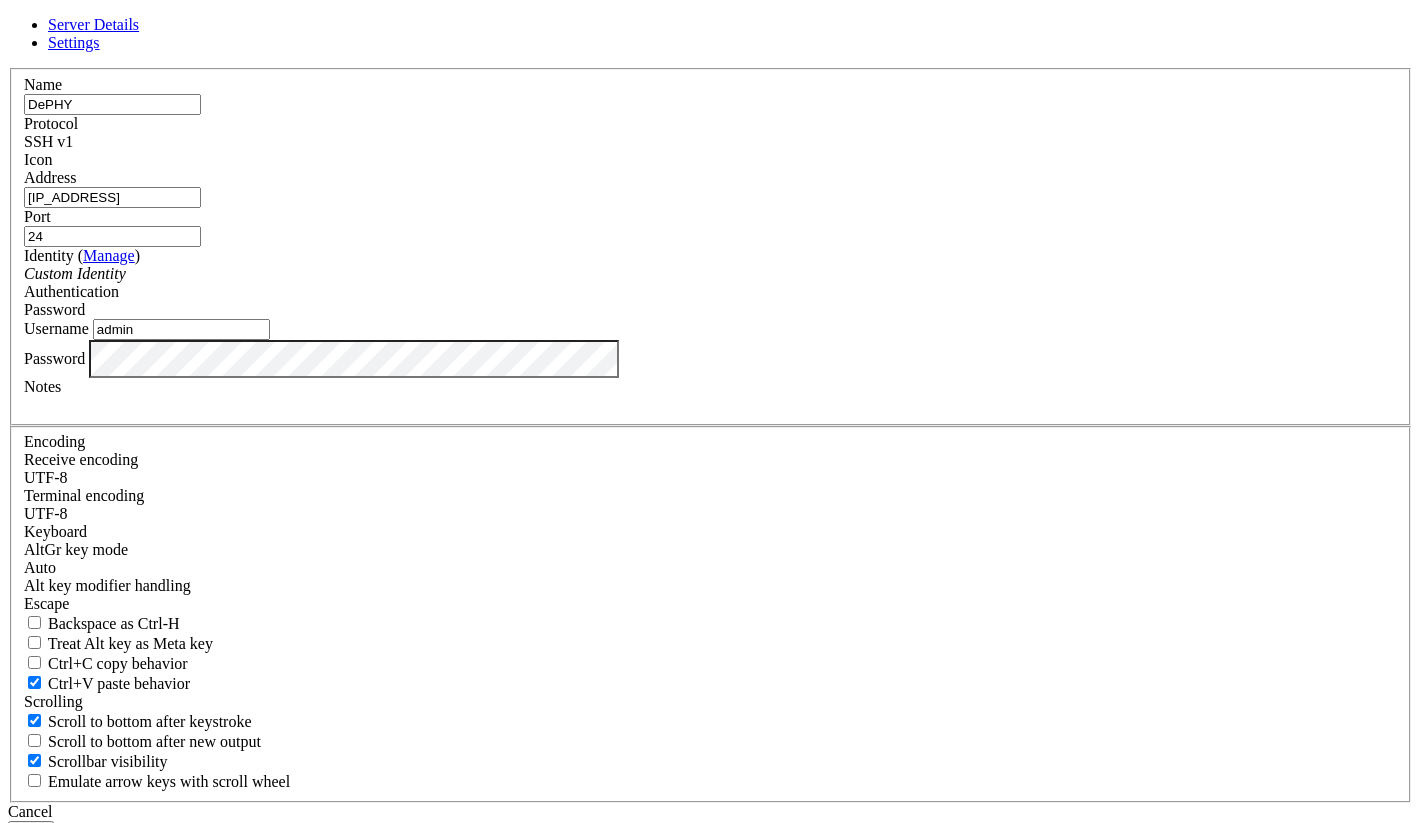 click on "Custom Identity" at bounding box center (710, 274) 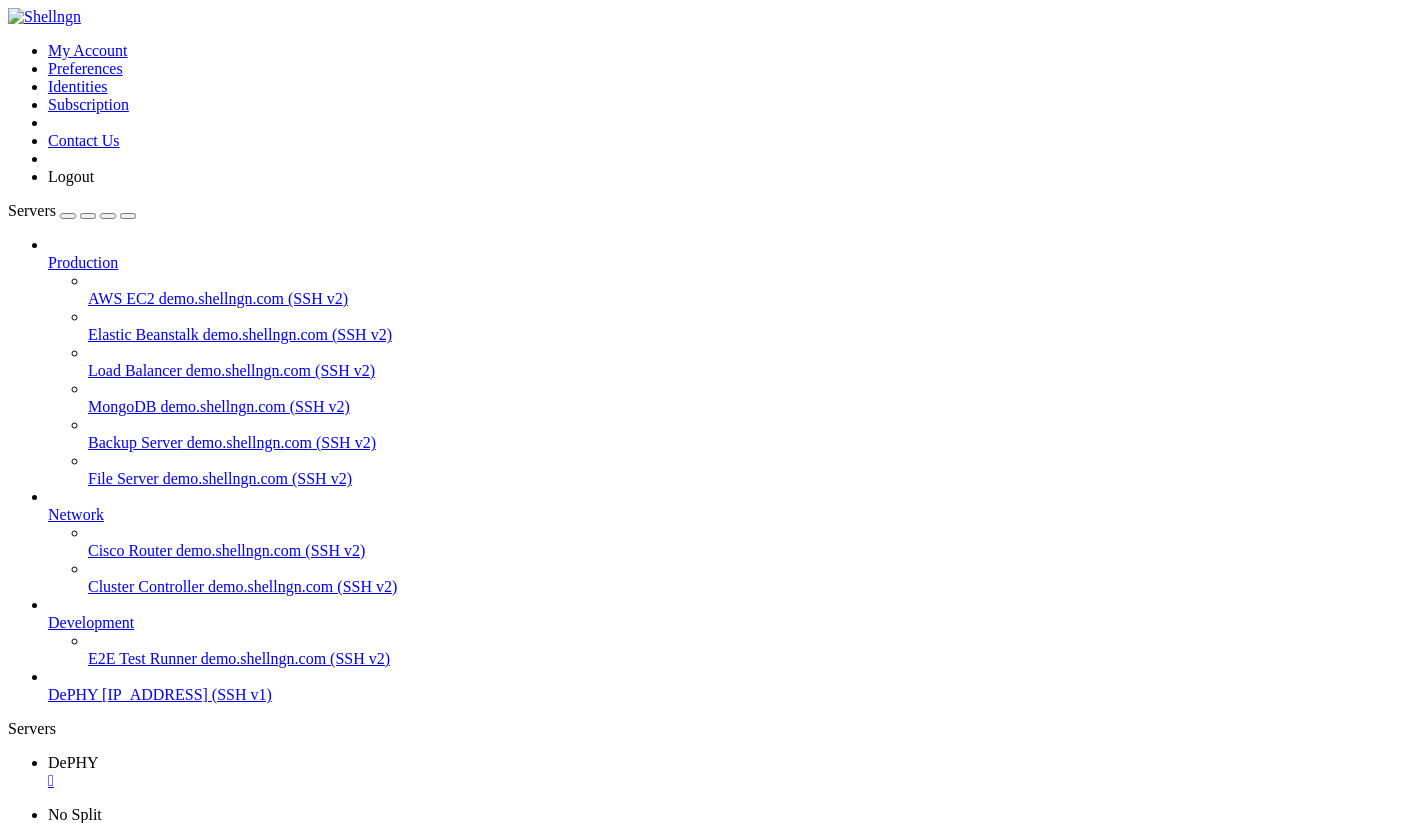 click on "Reconnect" at bounding box center [48, 1783] 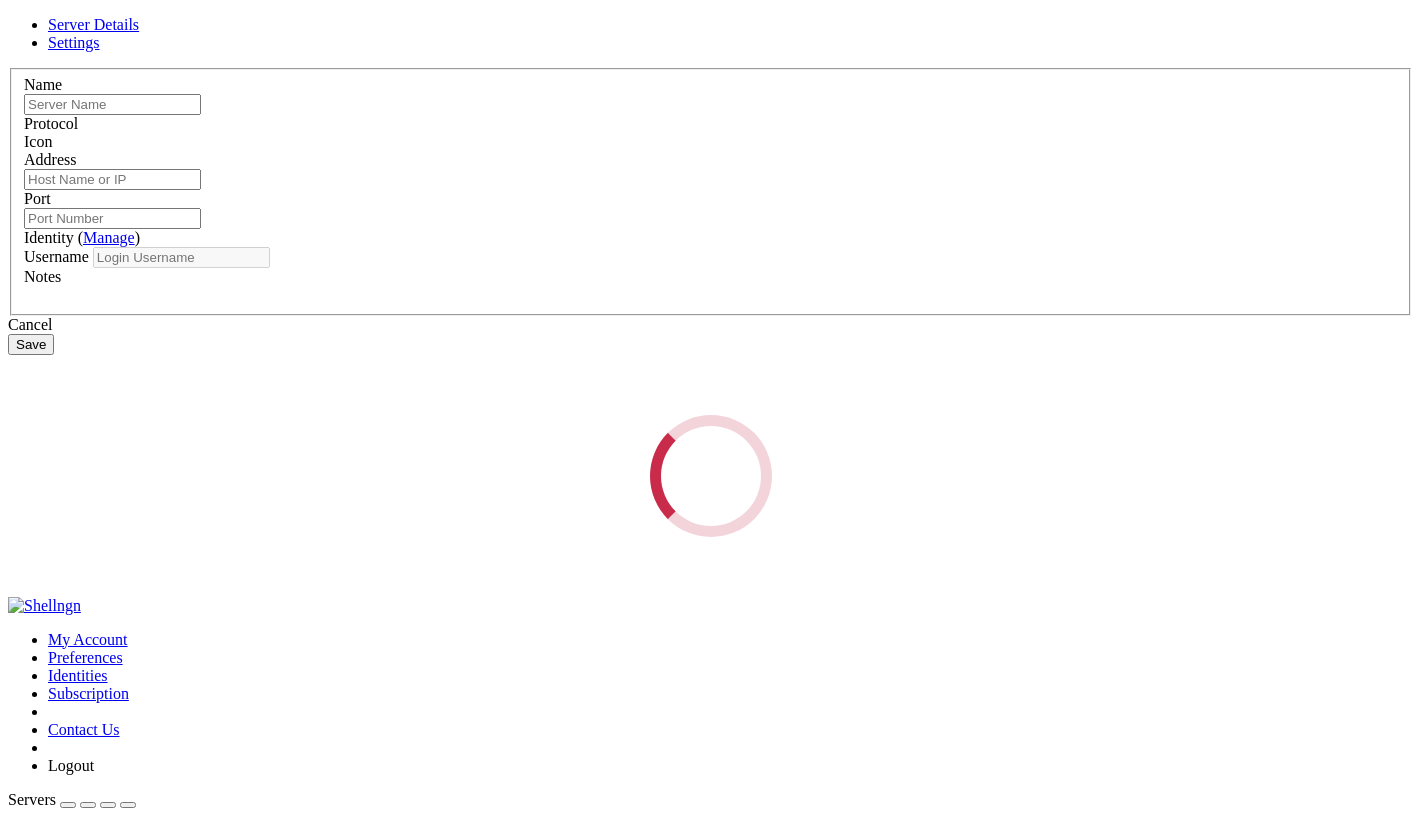 type on "DePHY" 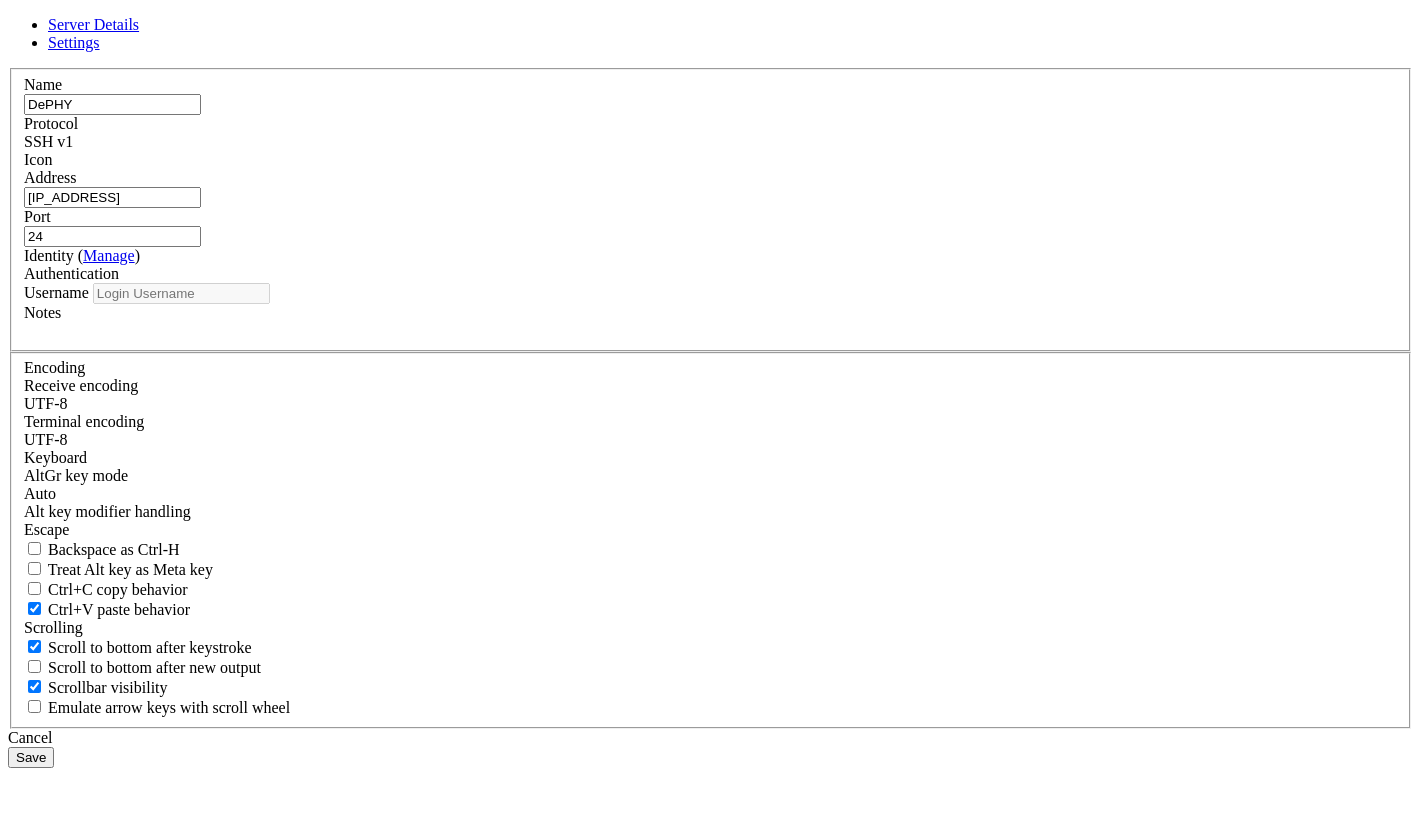 type on "admin" 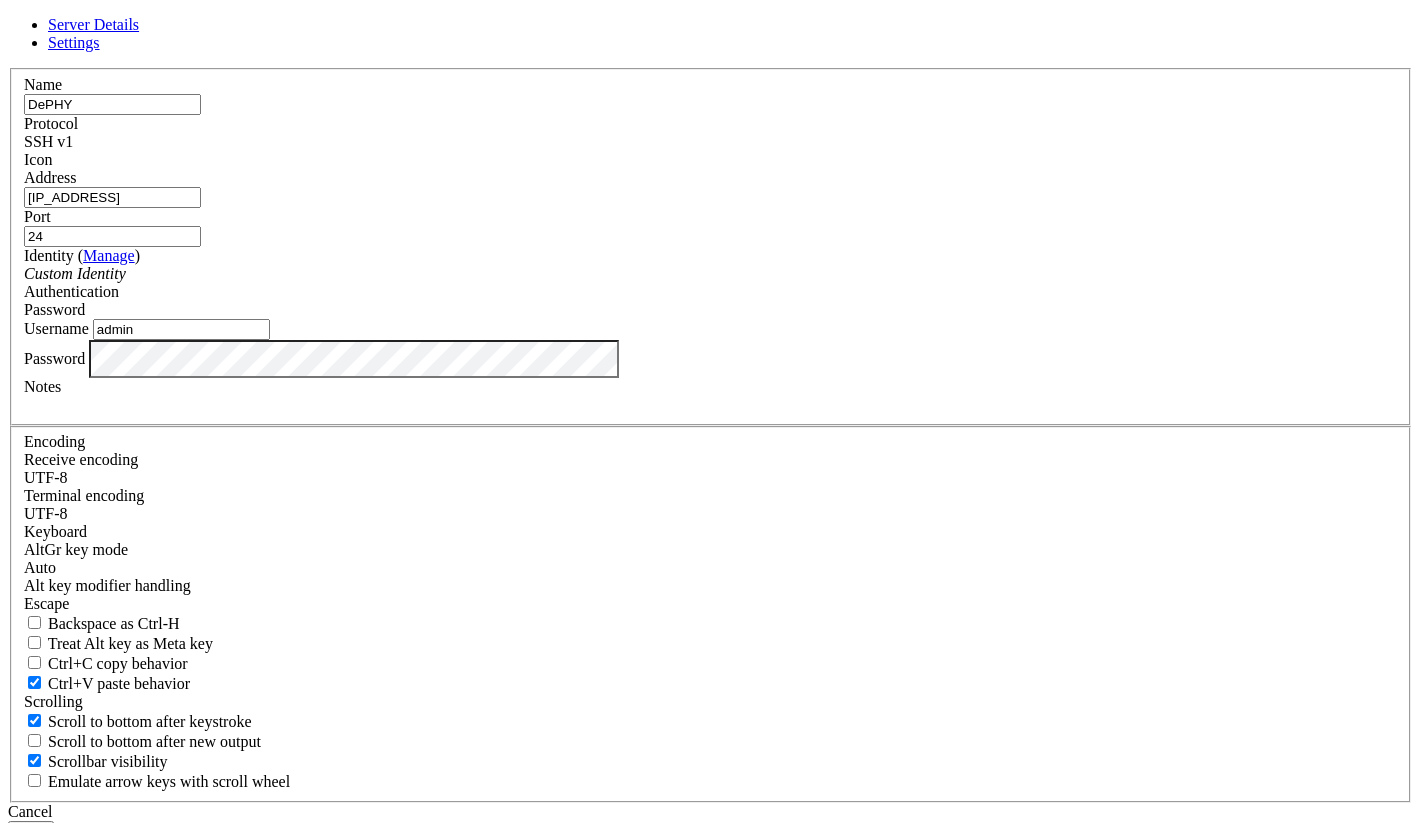 click on "Settings" at bounding box center (74, 42) 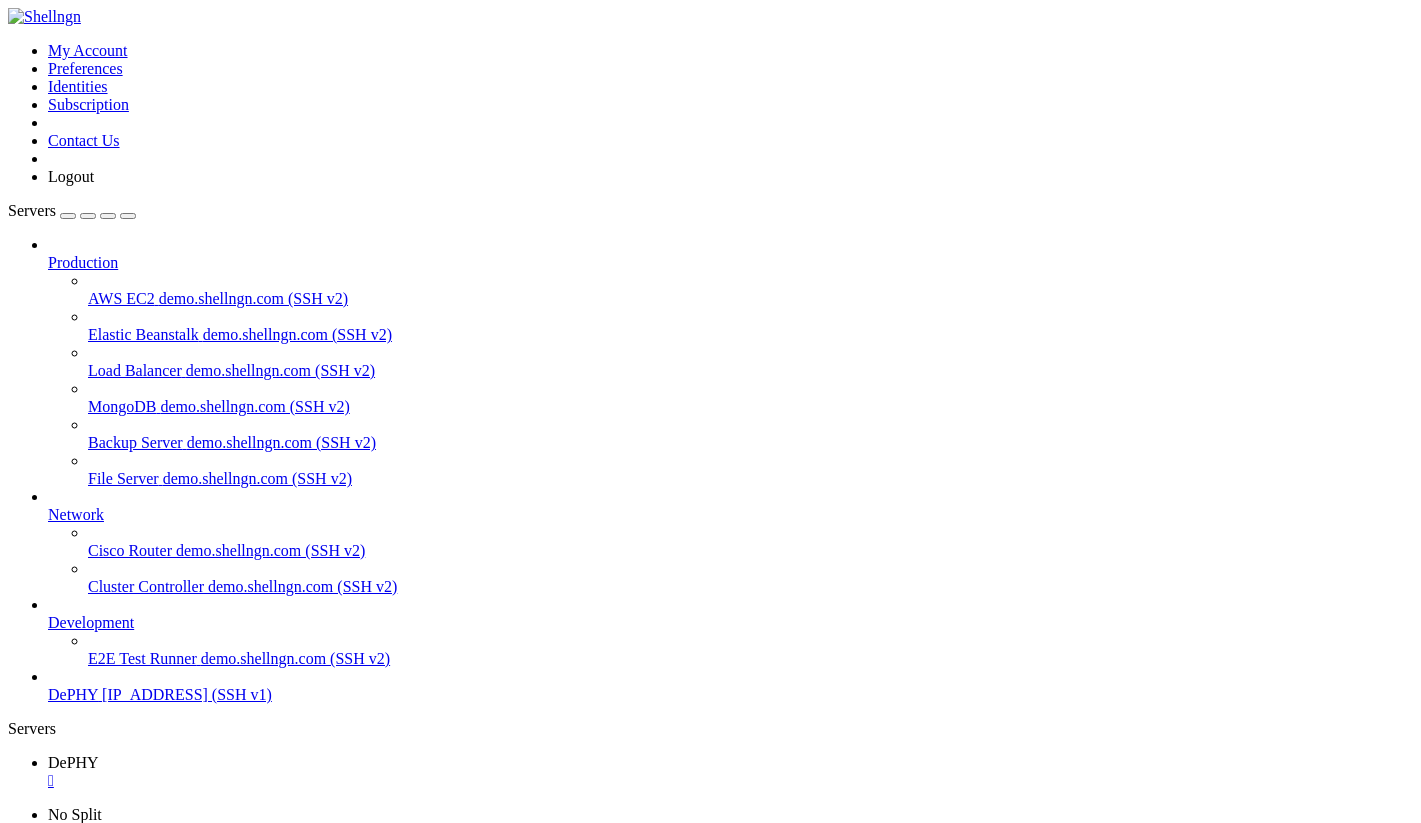 click on "Open SFTP" at bounding box center [85, 1879] 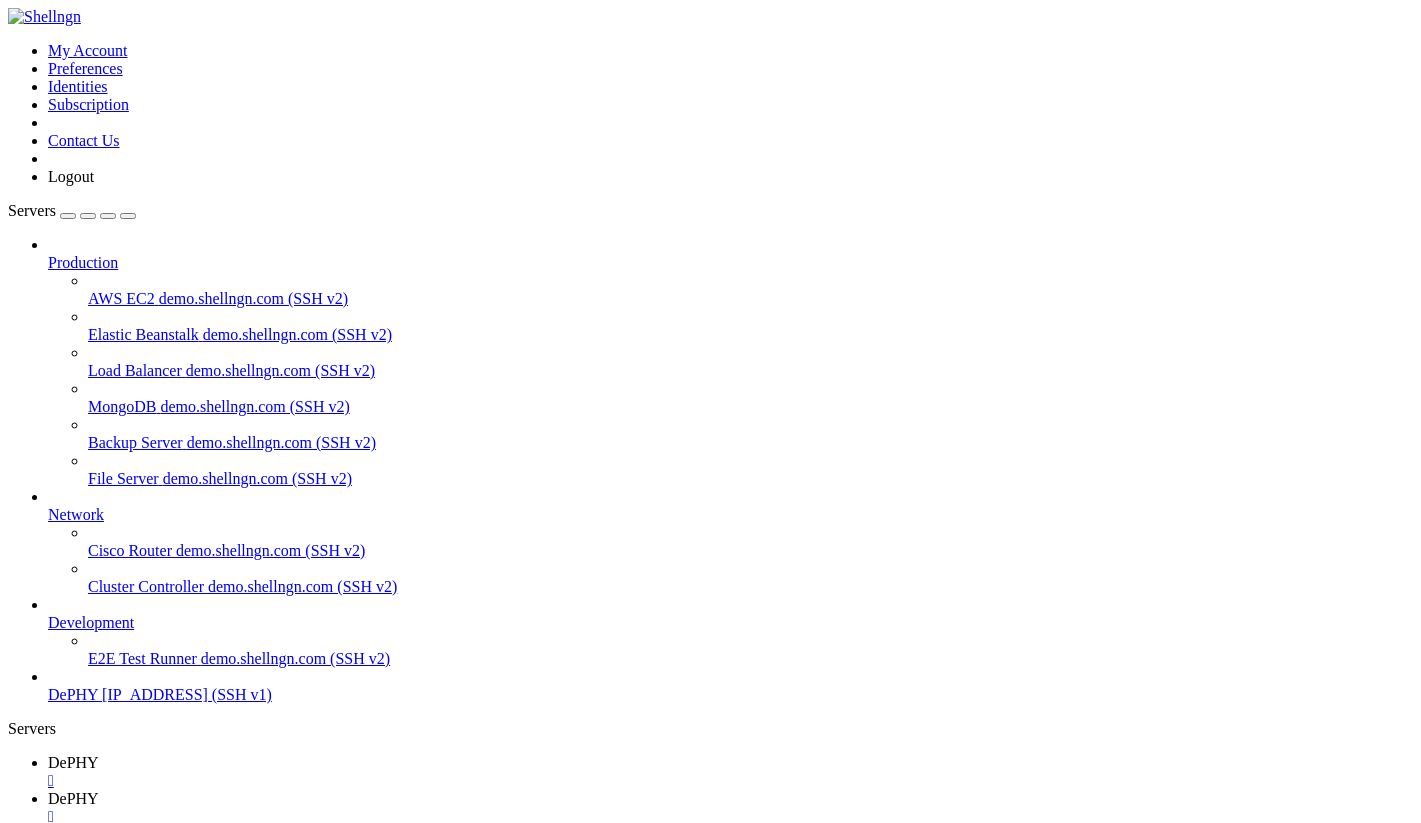 drag, startPoint x: 219, startPoint y: 609, endPoint x: 221, endPoint y: 587, distance: 22.090721 